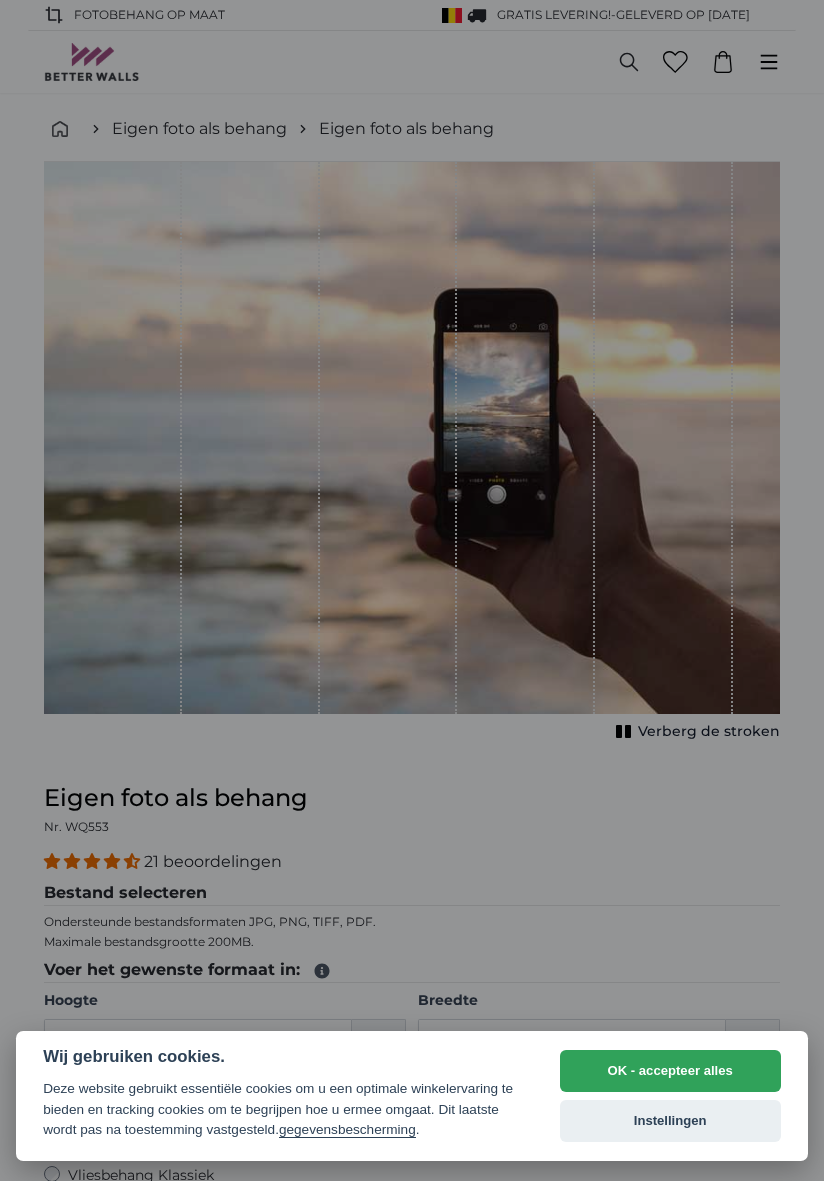 scroll, scrollTop: 0, scrollLeft: 0, axis: both 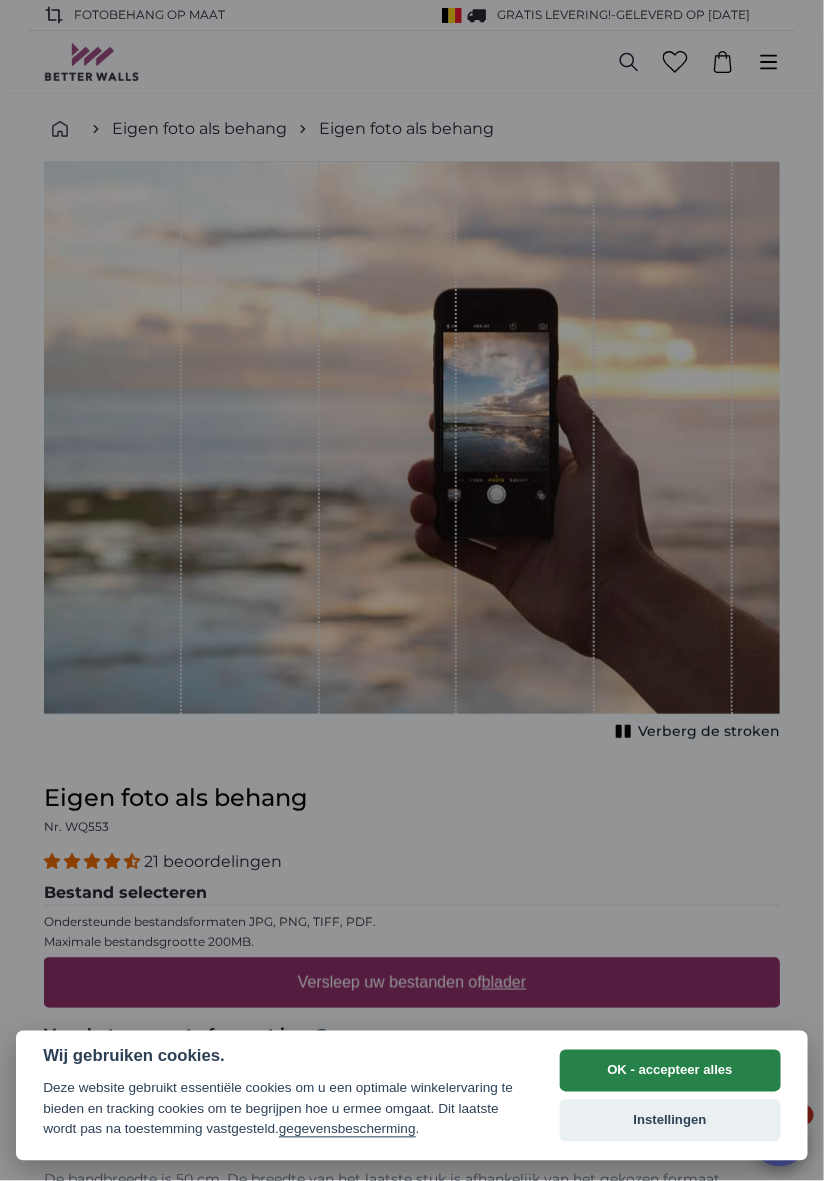 click on "OK - accepteer alles" at bounding box center [670, 1071] 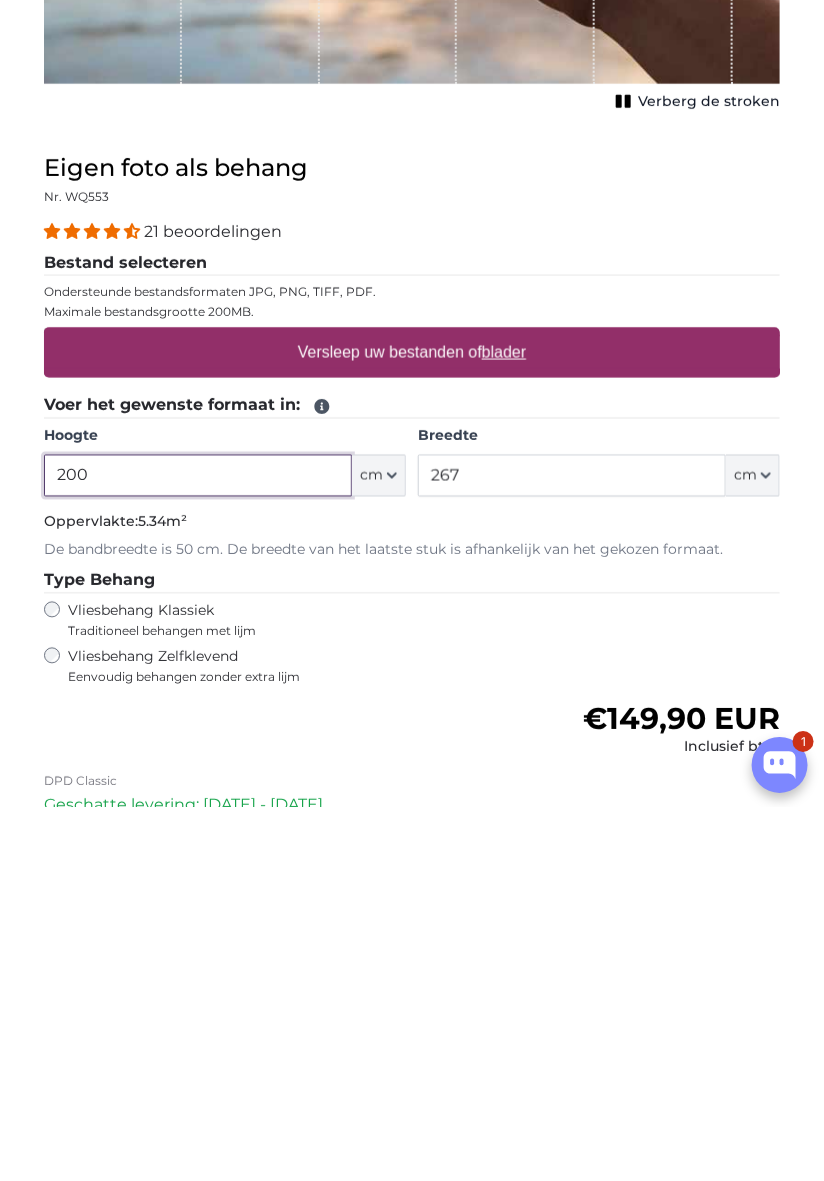 scroll, scrollTop: 327, scrollLeft: 0, axis: vertical 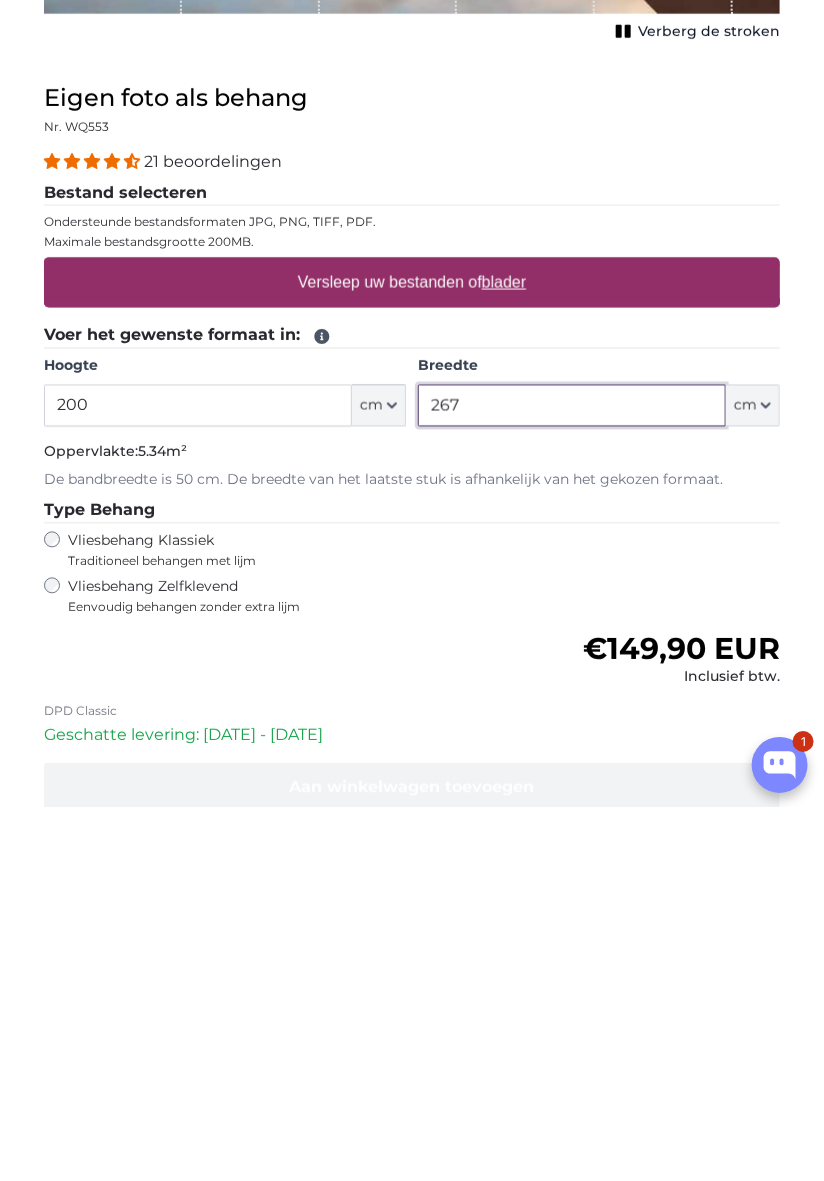 click on "267" at bounding box center (572, 779) 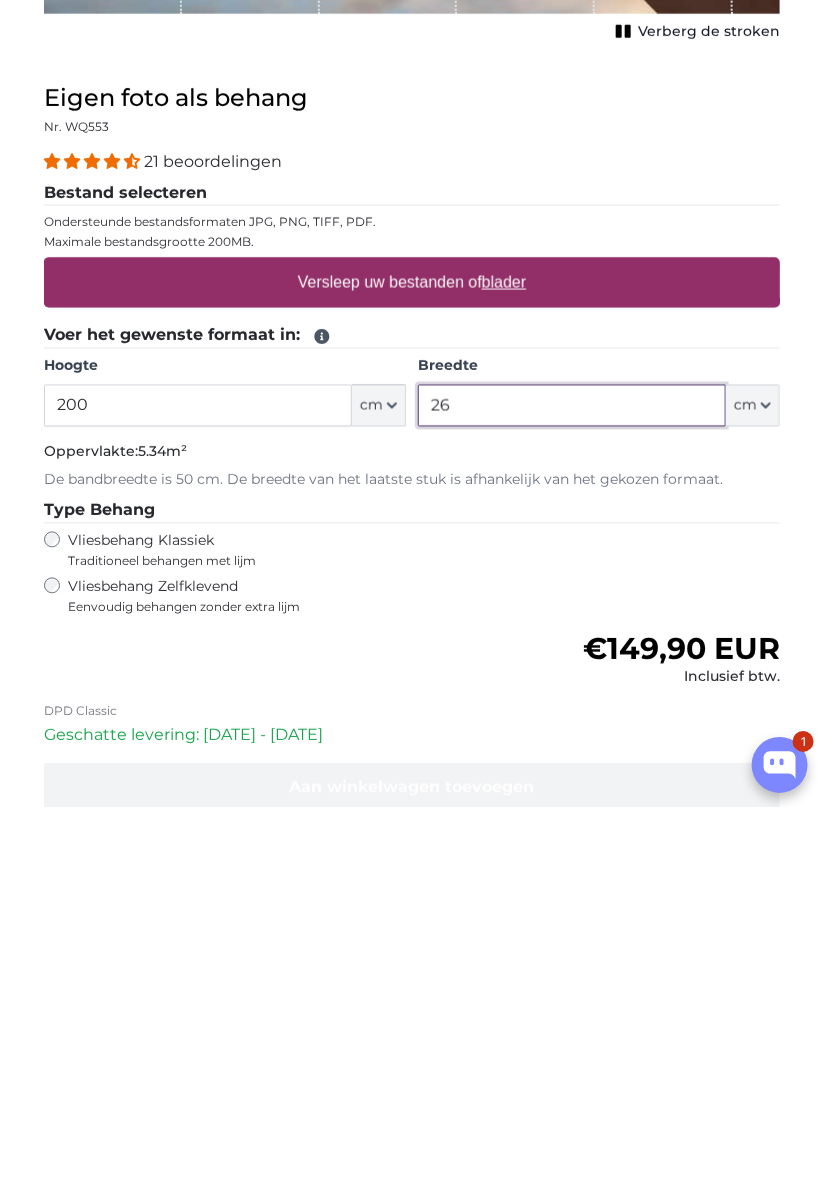 type on "2" 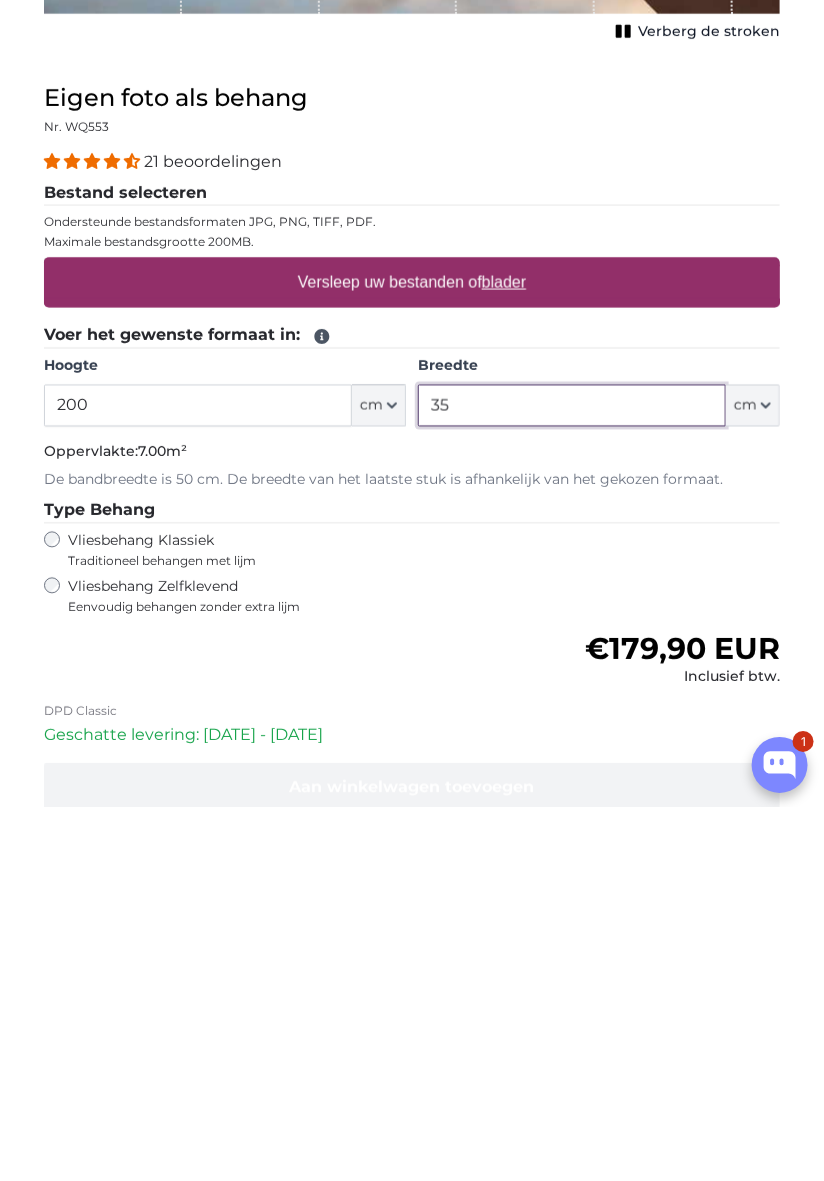 type on "3" 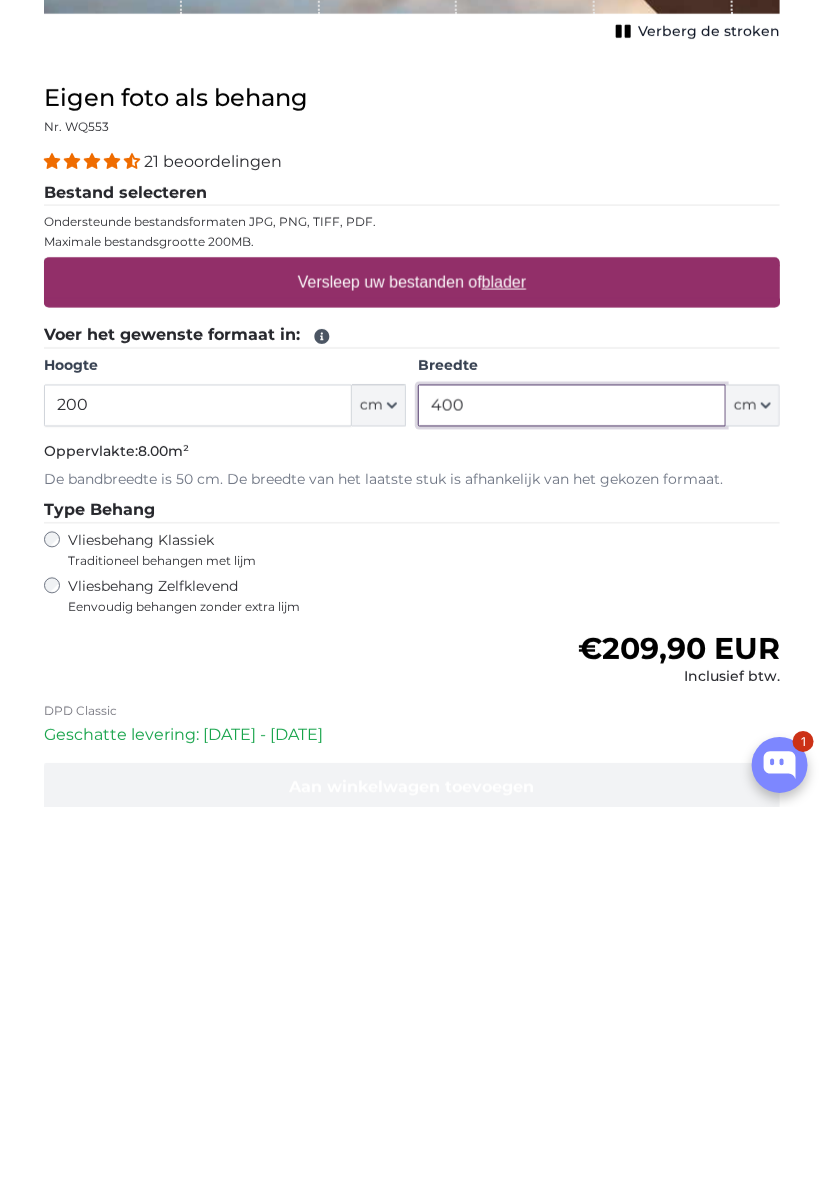 type on "400" 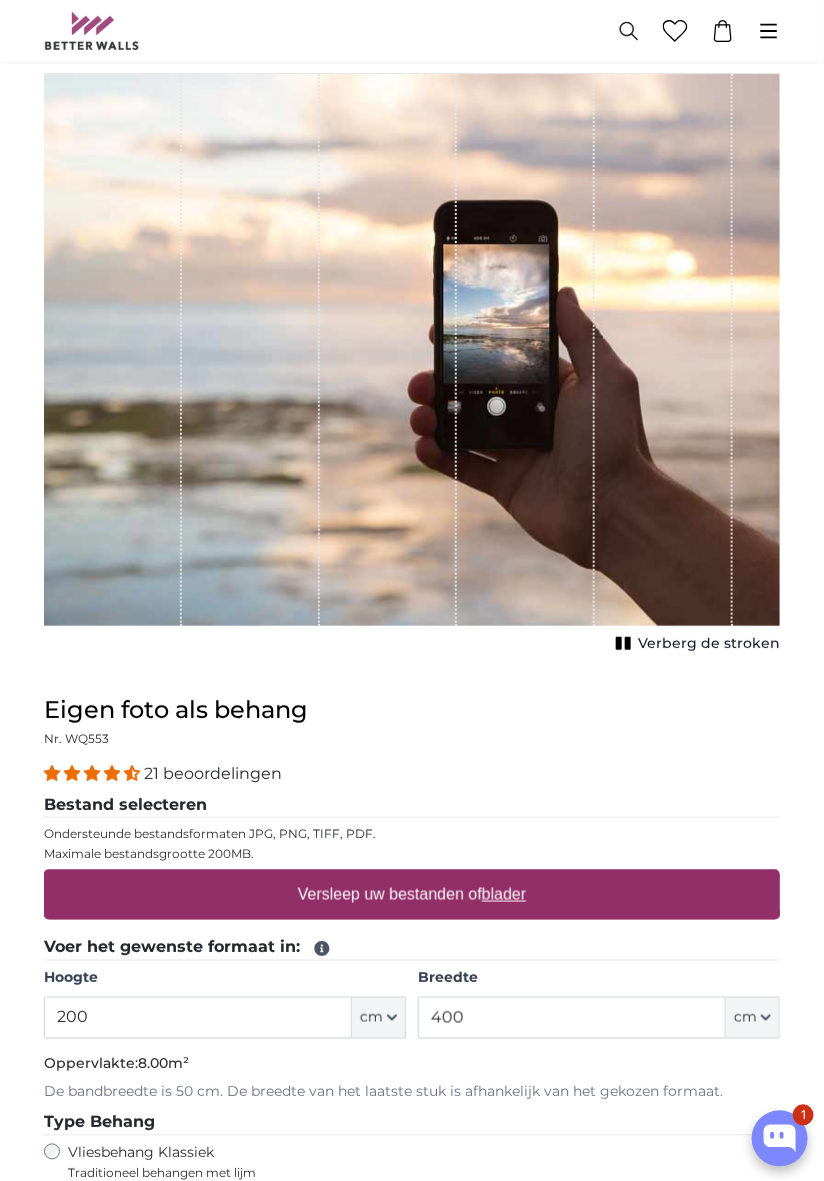 scroll, scrollTop: 85, scrollLeft: 0, axis: vertical 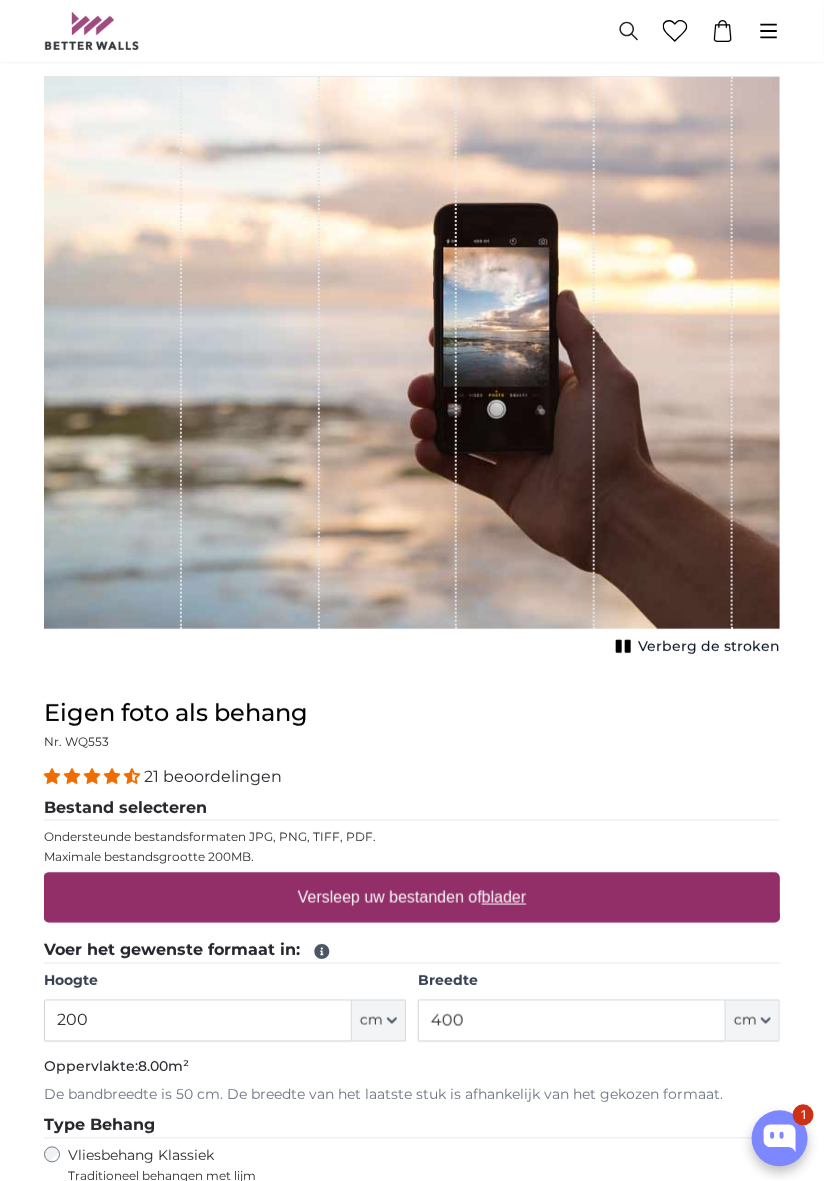 click on "Versleep uw bestanden of  blader" at bounding box center (412, 898) 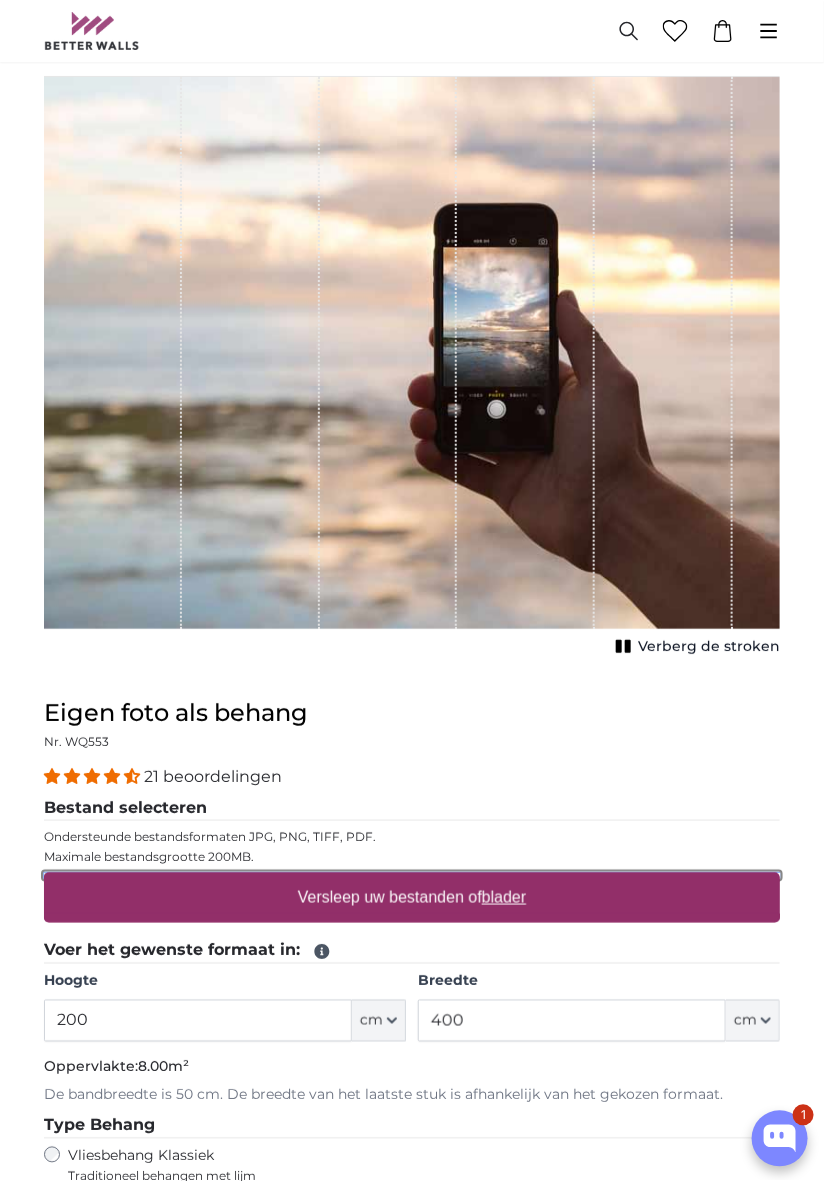 type on "**********" 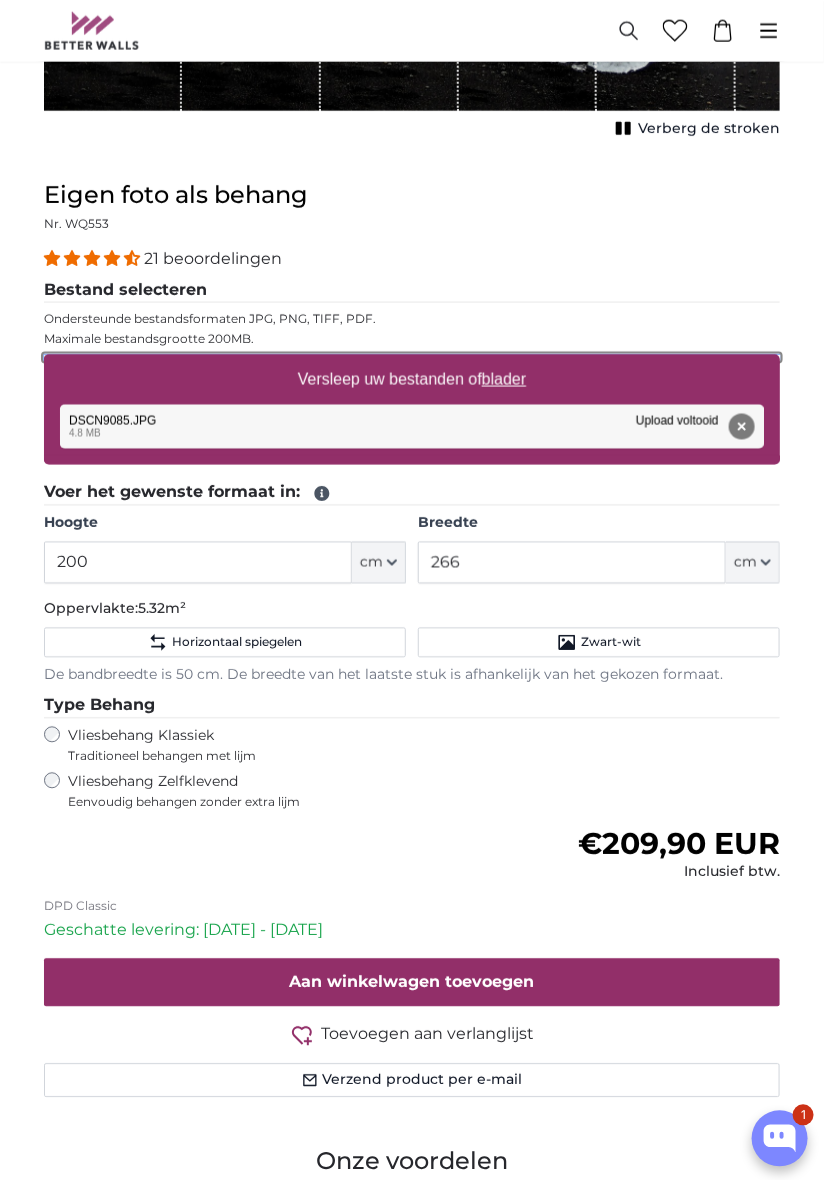 scroll, scrollTop: 599, scrollLeft: 0, axis: vertical 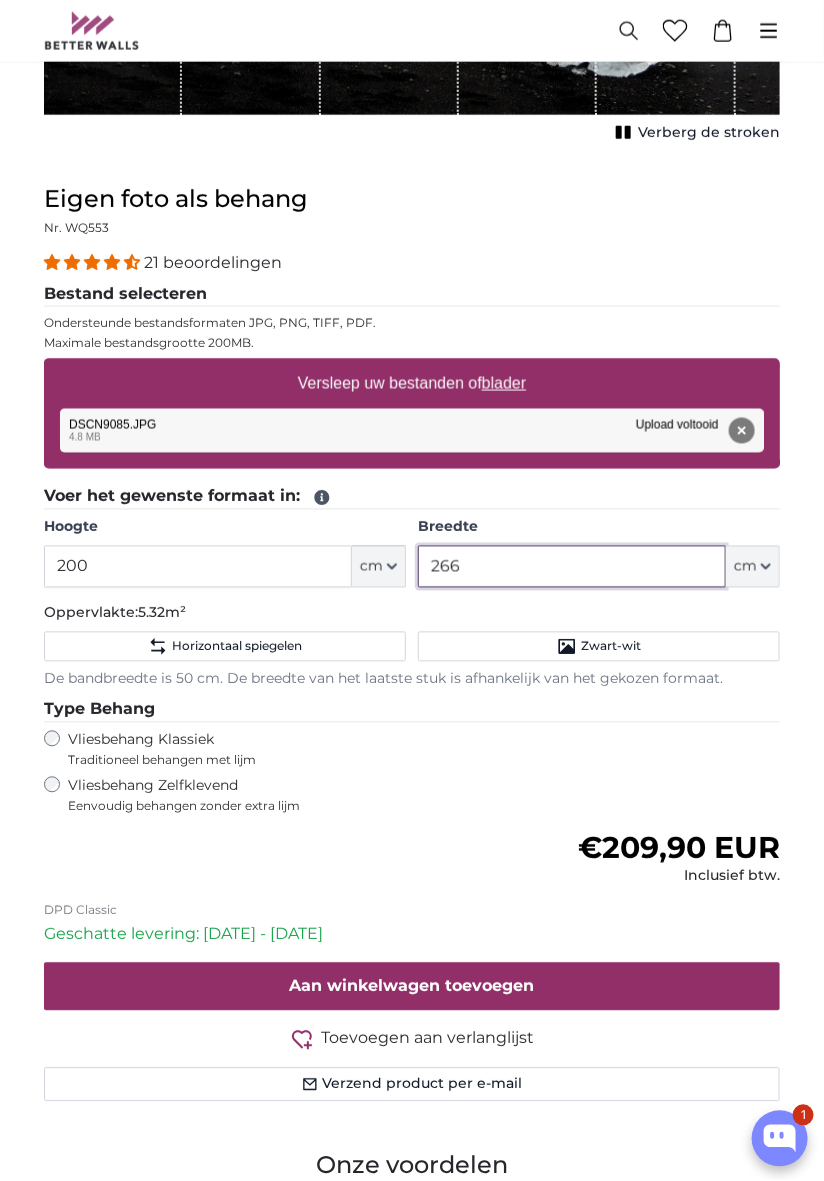 click on "266" at bounding box center [572, 567] 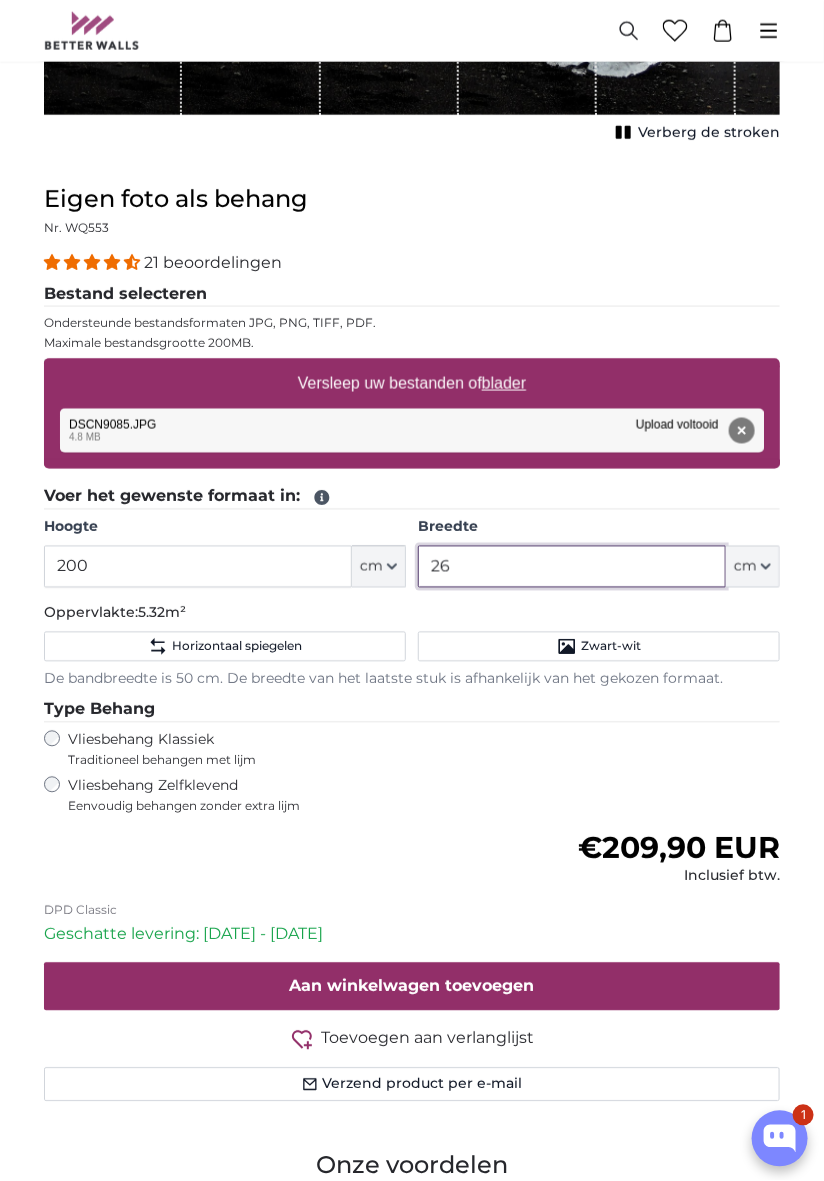 type on "2" 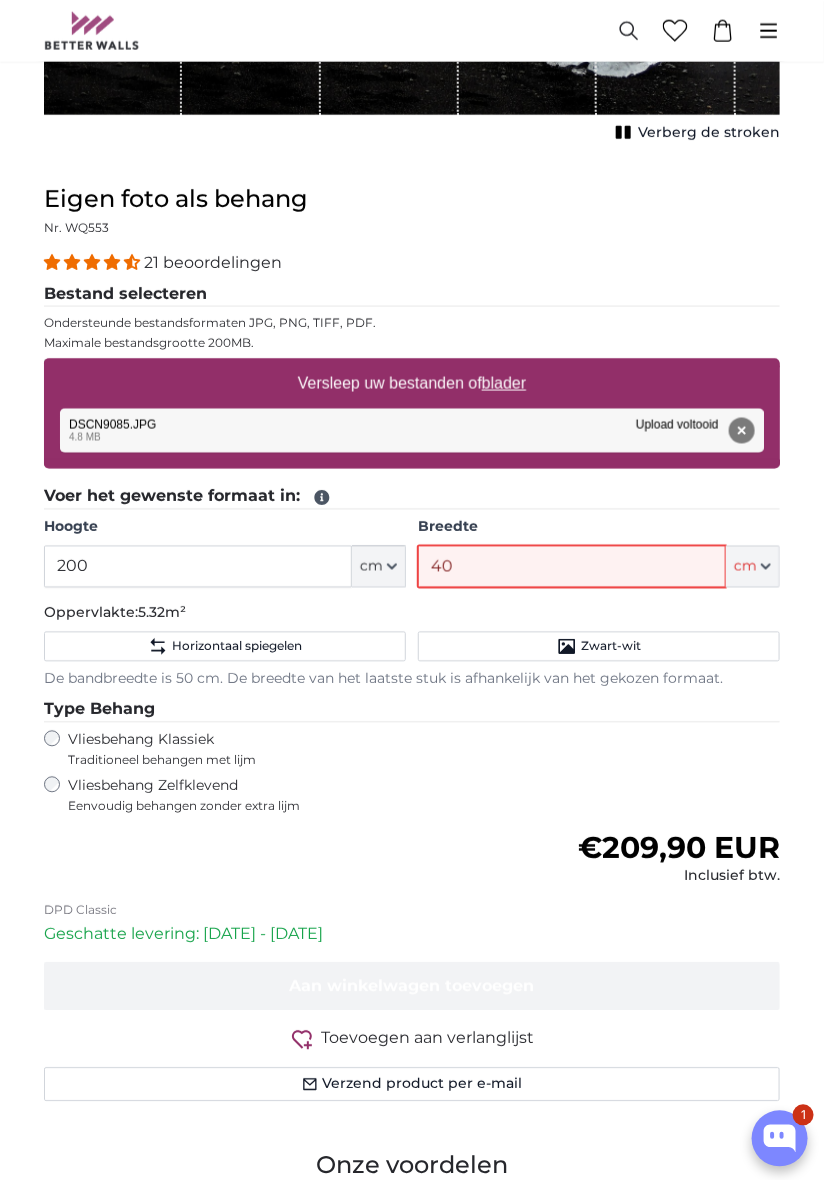 type on "400" 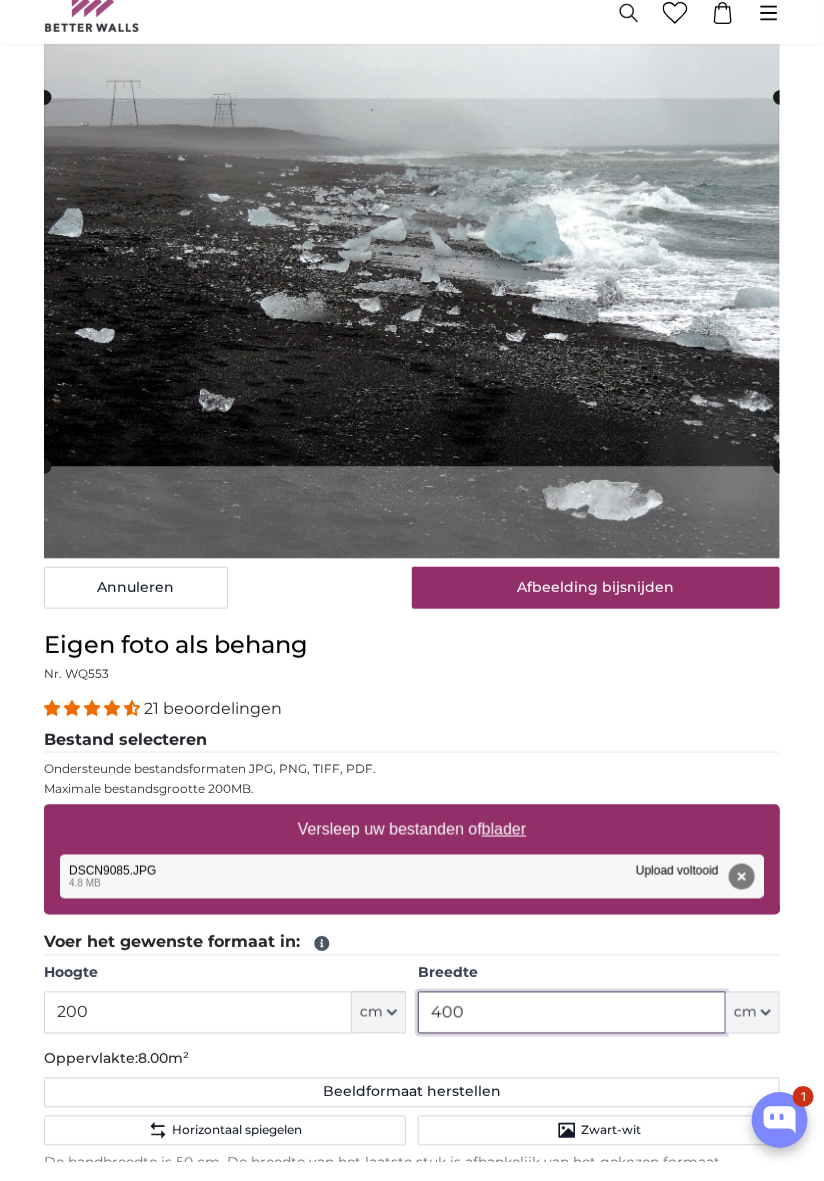 scroll, scrollTop: 138, scrollLeft: 0, axis: vertical 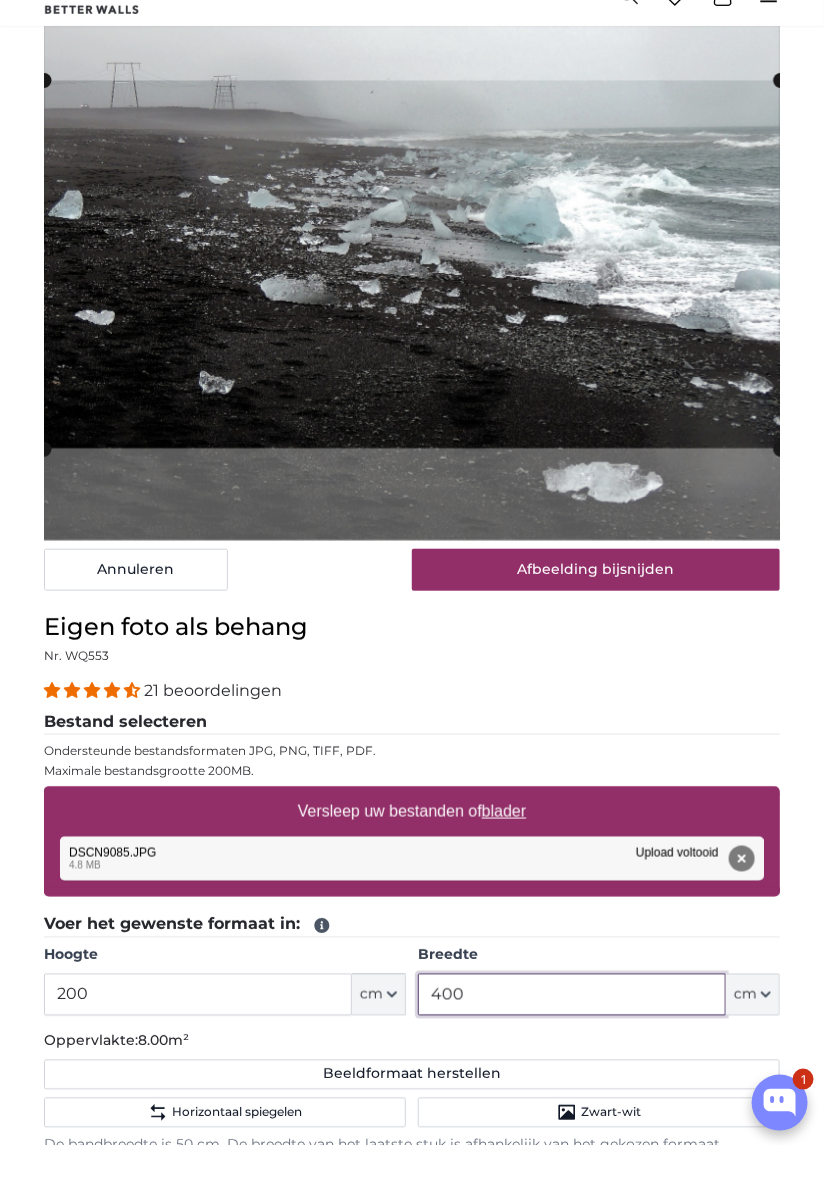 type 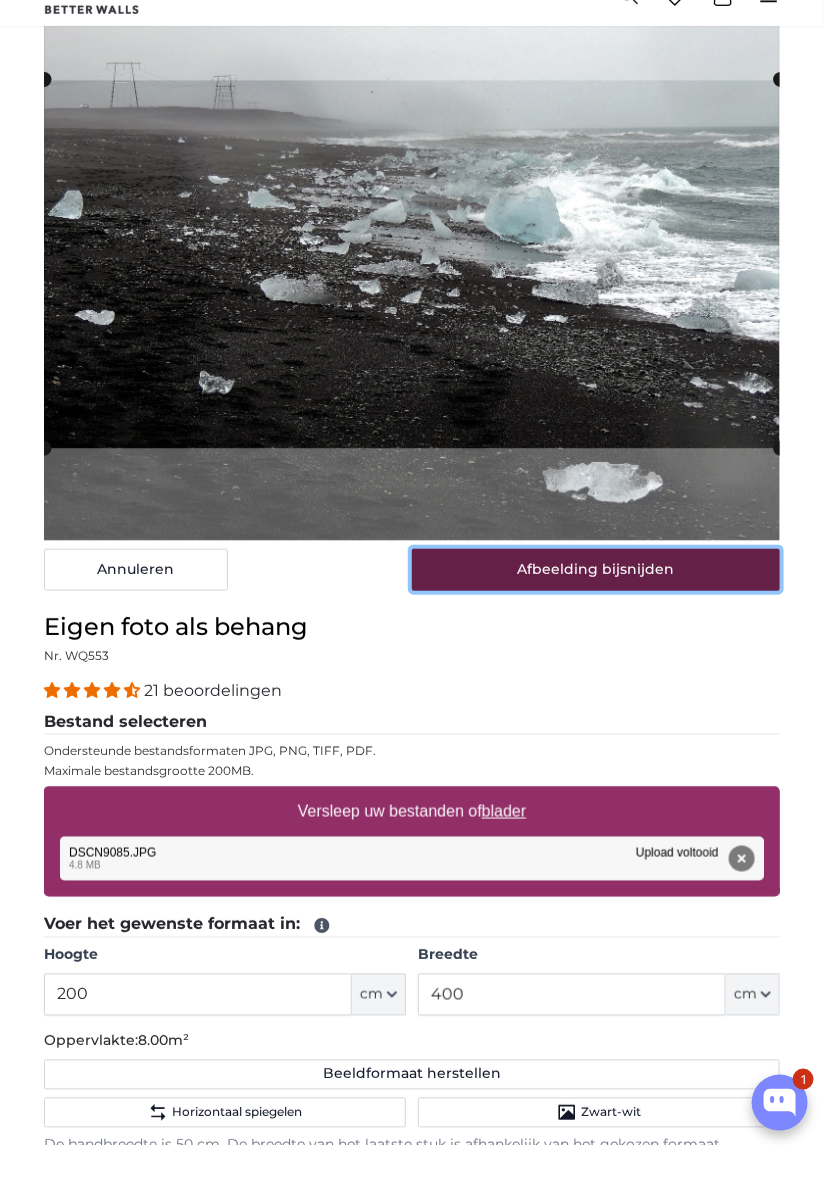 click on "Afbeelding bijsnijden" at bounding box center [596, 606] 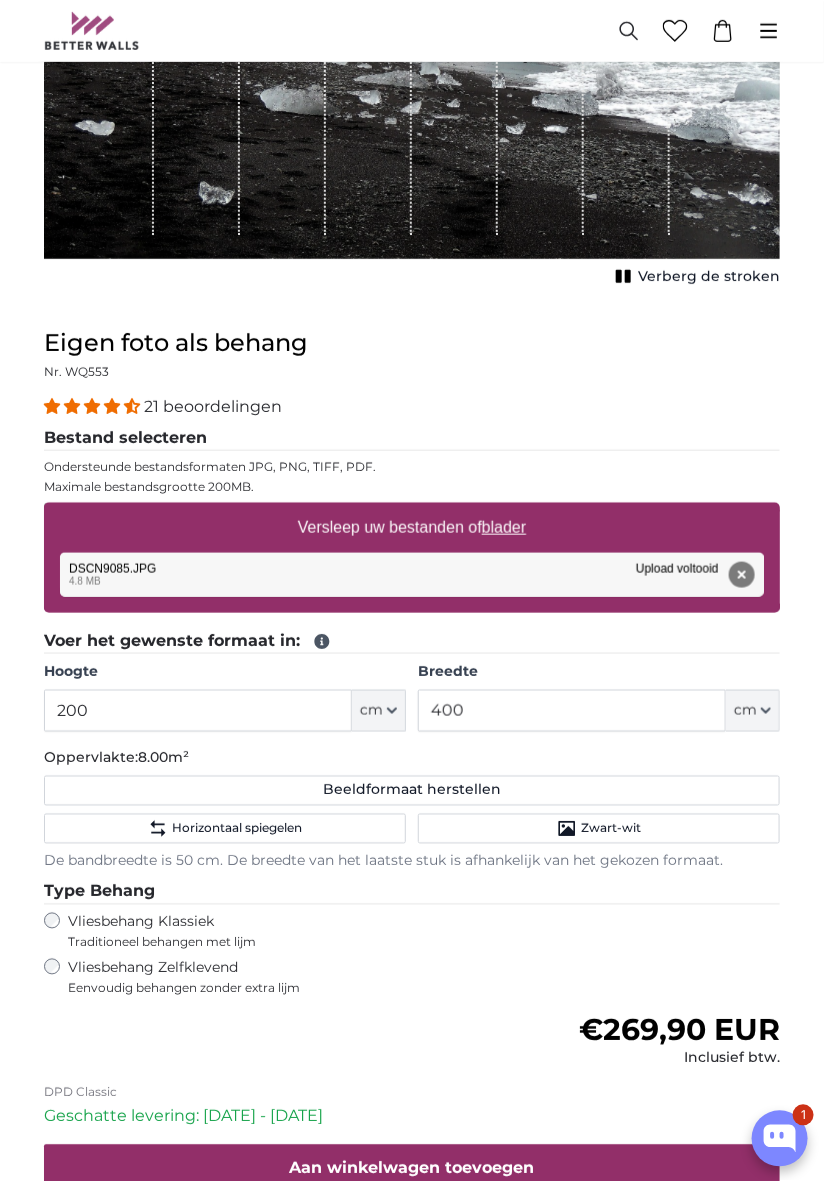 scroll, scrollTop: 273, scrollLeft: 0, axis: vertical 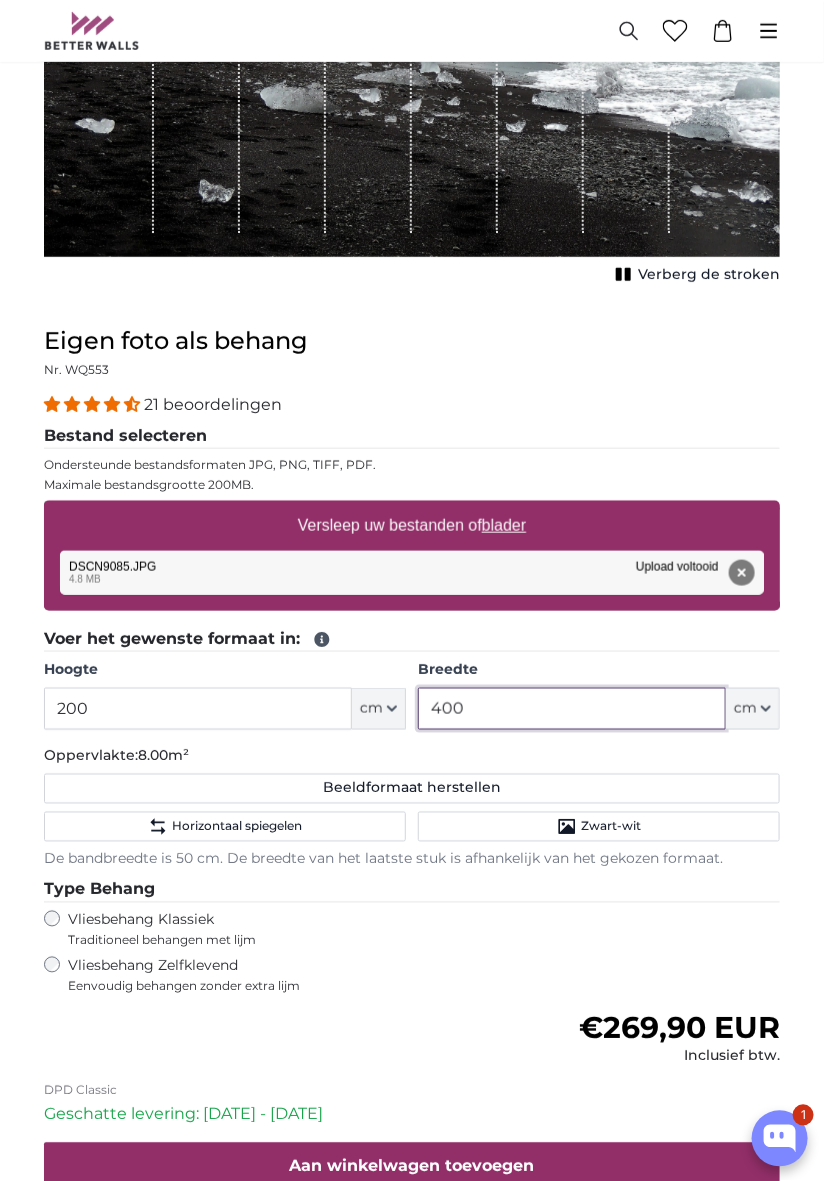 click on "400" at bounding box center (572, 709) 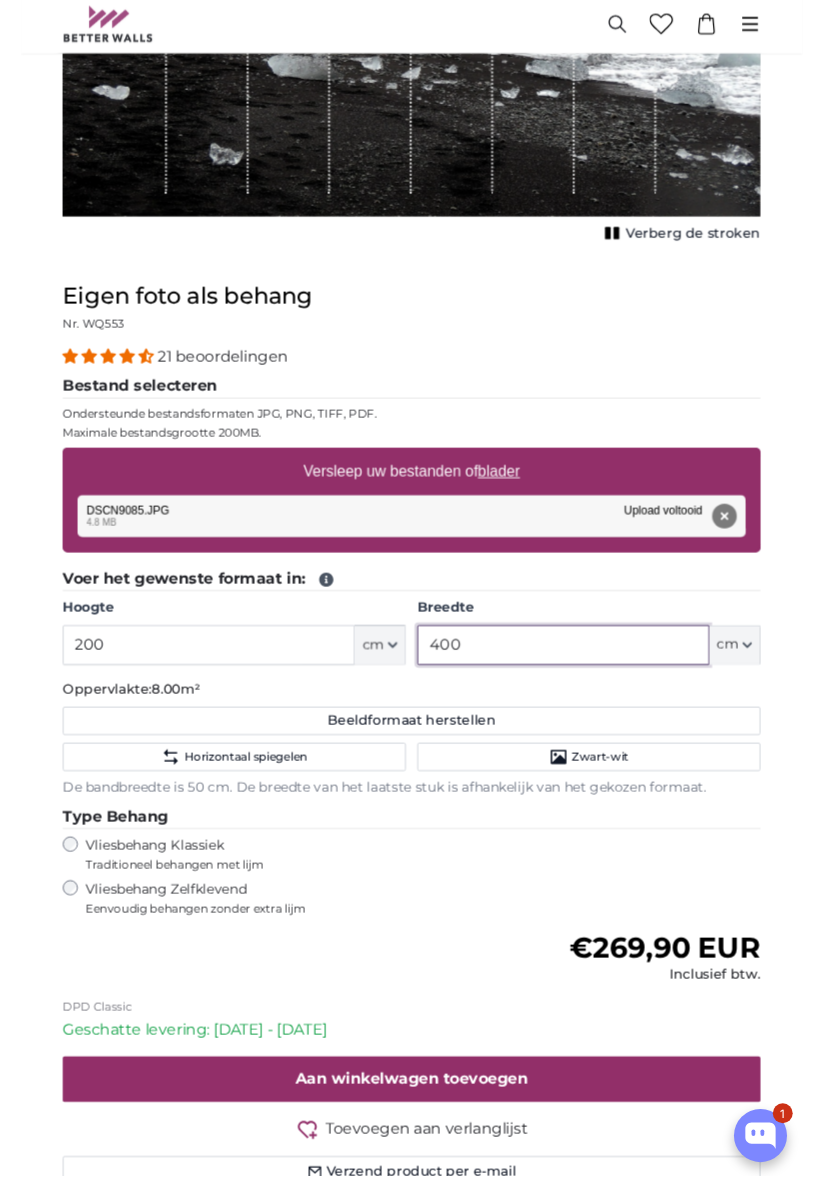 scroll, scrollTop: 297, scrollLeft: 0, axis: vertical 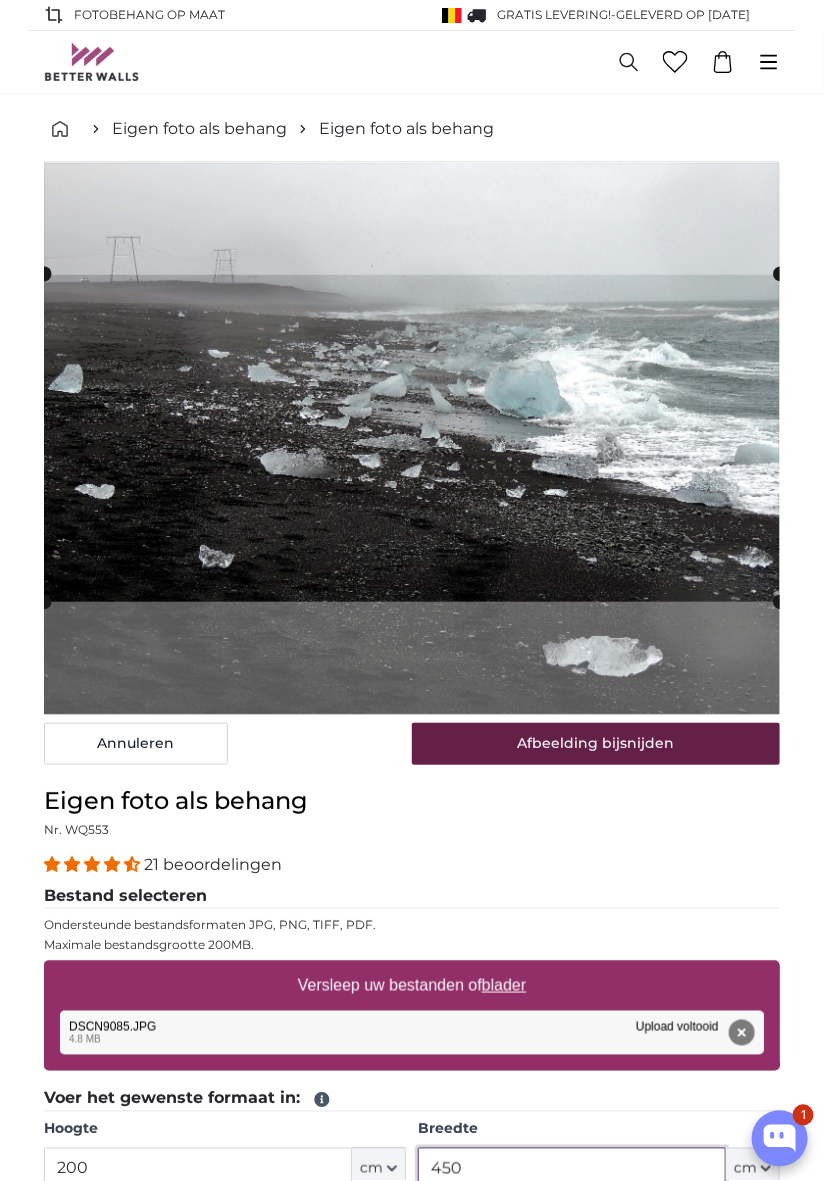 type on "450" 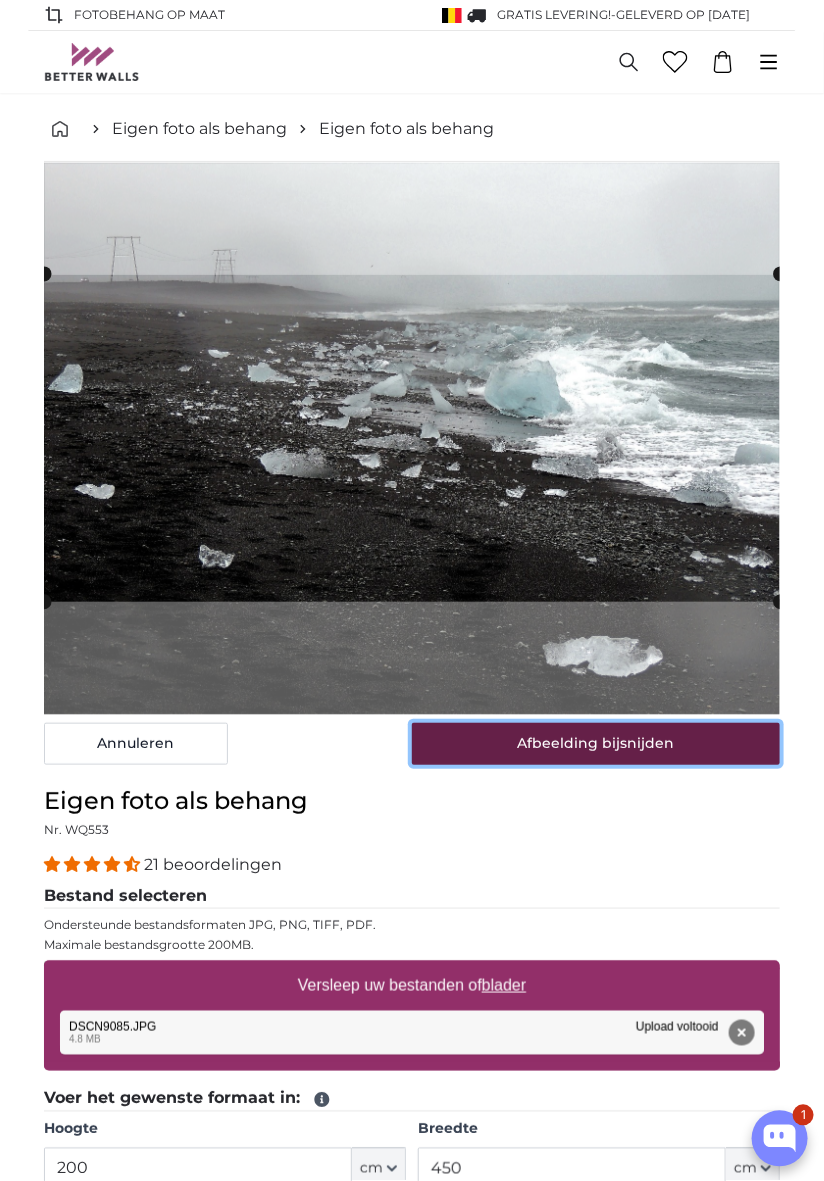 click on "Afbeelding bijsnijden" at bounding box center [596, 744] 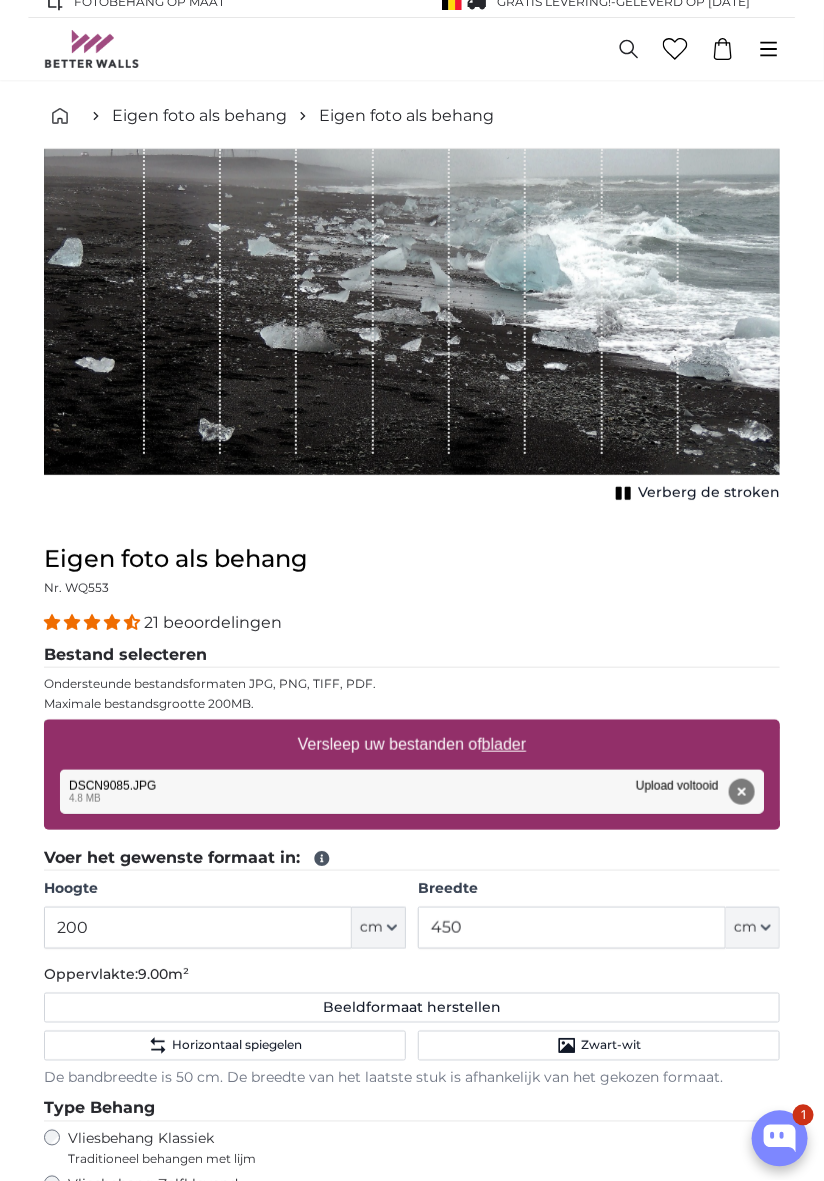 scroll, scrollTop: 0, scrollLeft: 0, axis: both 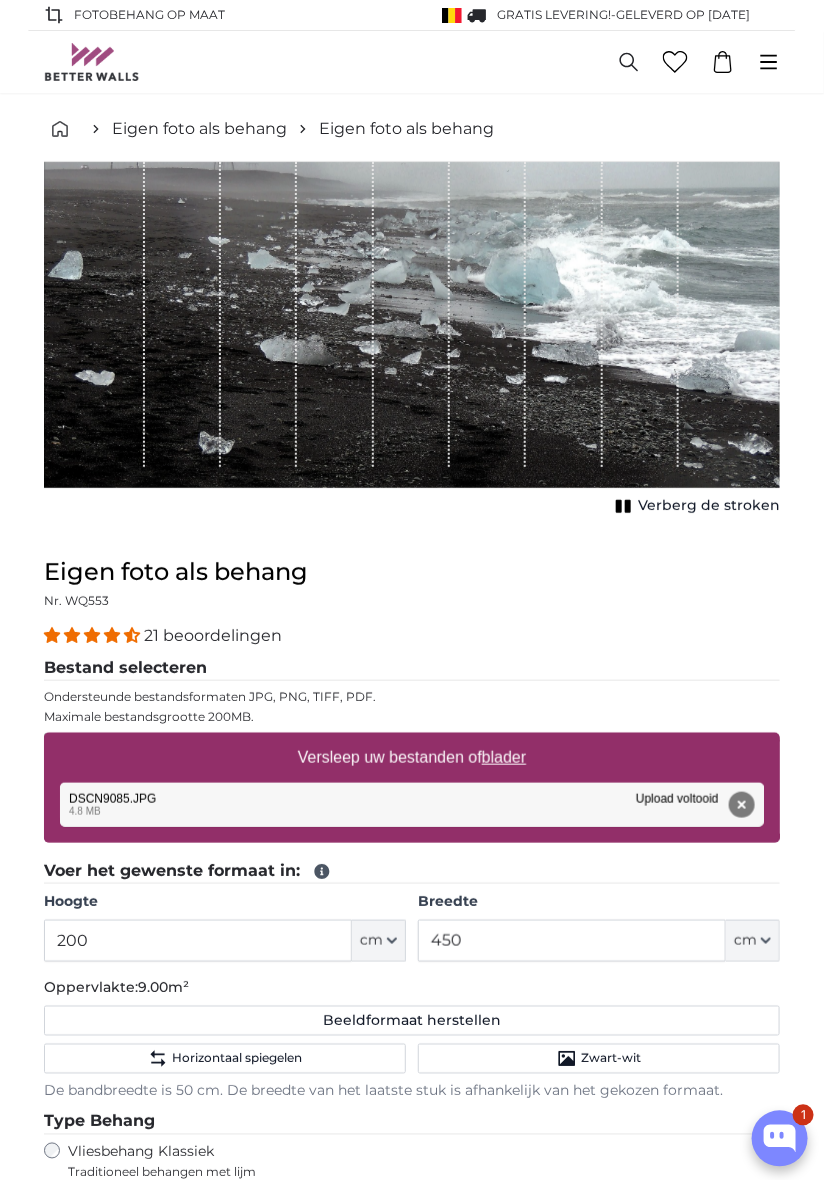click on "Verberg de stroken" at bounding box center (709, 506) 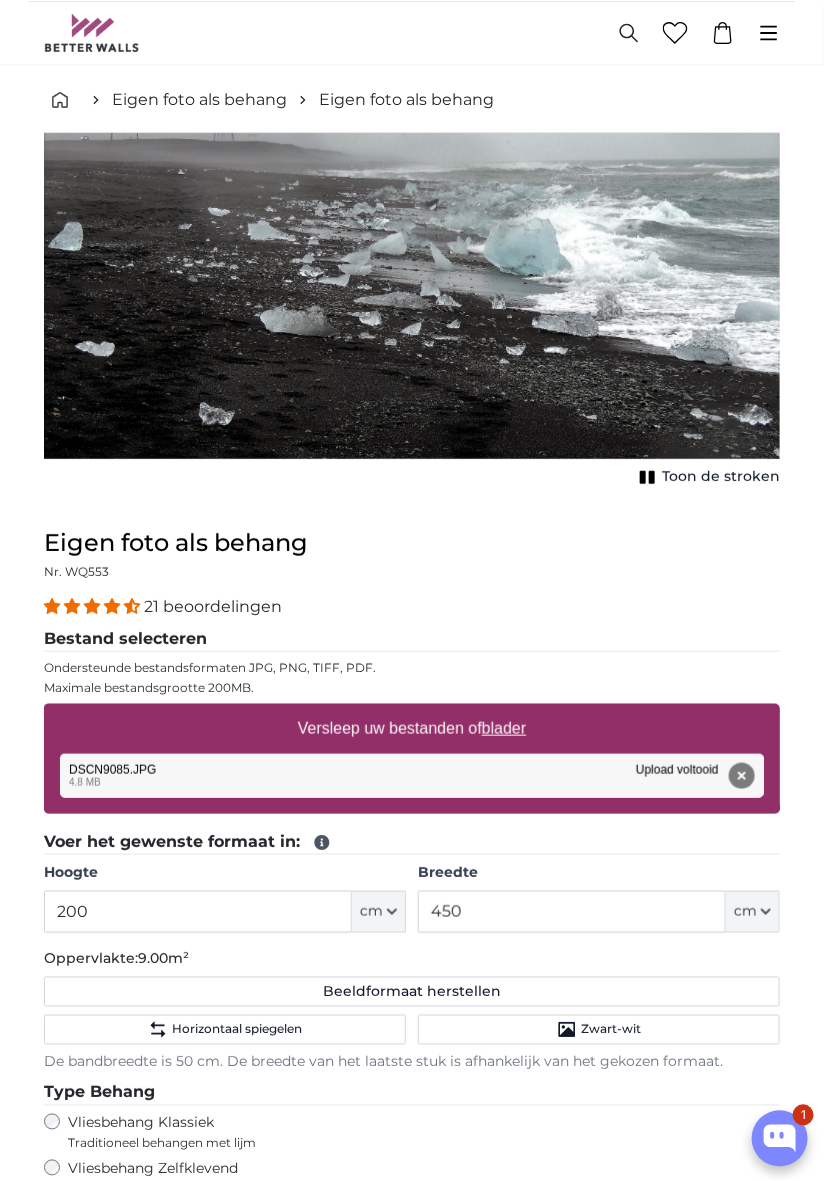 scroll, scrollTop: 0, scrollLeft: 0, axis: both 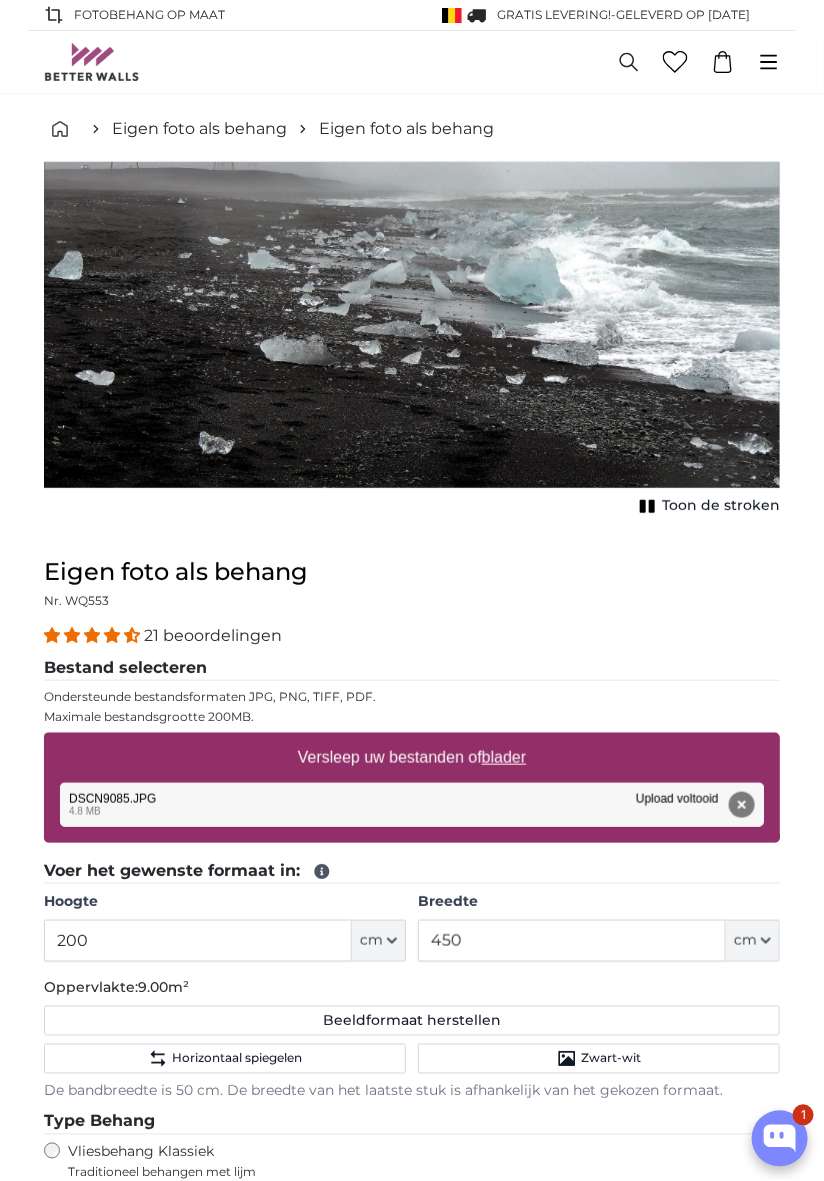 click at bounding box center (412, 325) 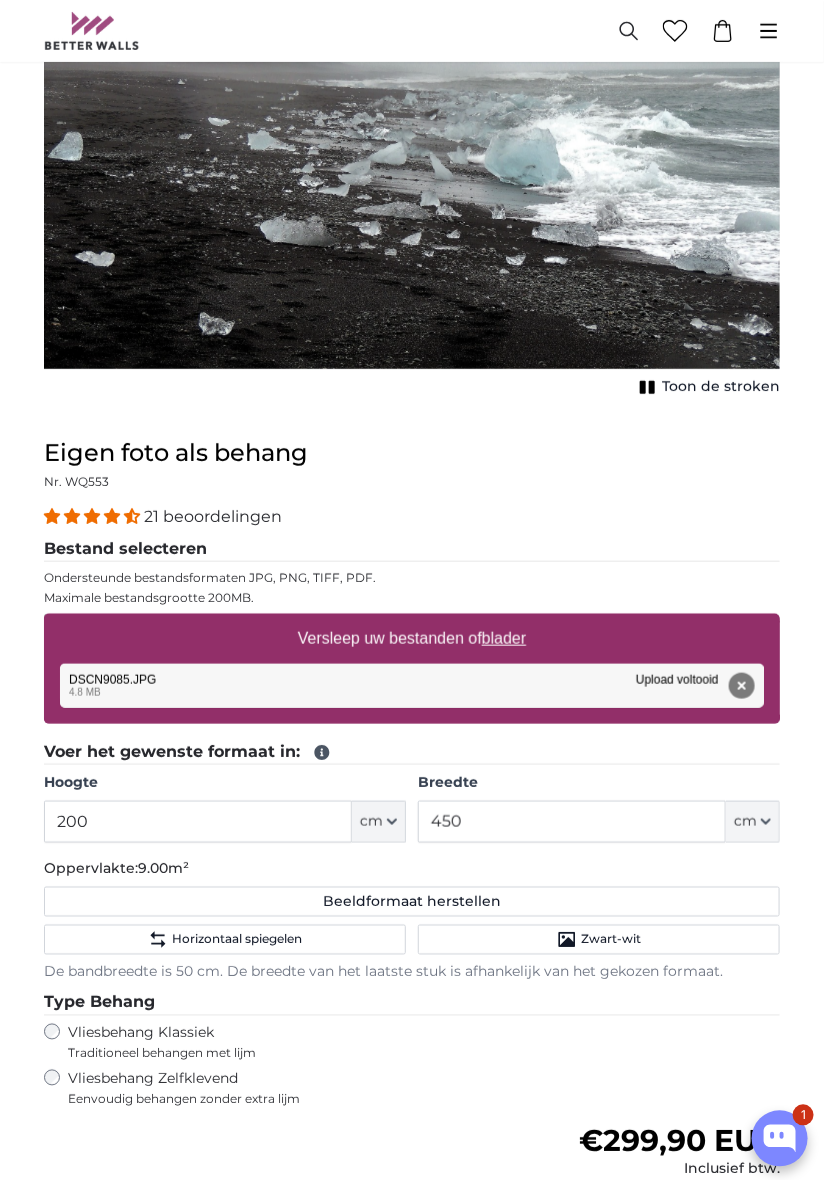 scroll, scrollTop: 0, scrollLeft: 0, axis: both 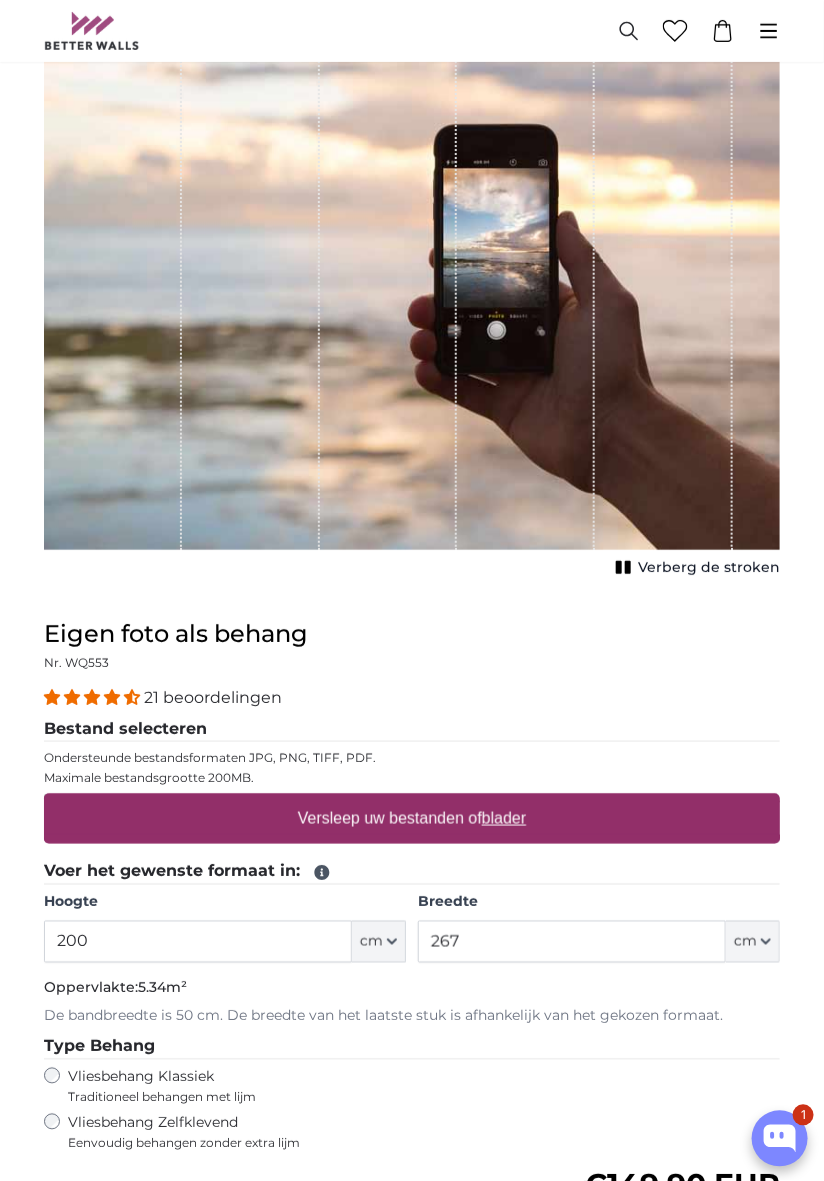 click on "blader" at bounding box center (504, 818) 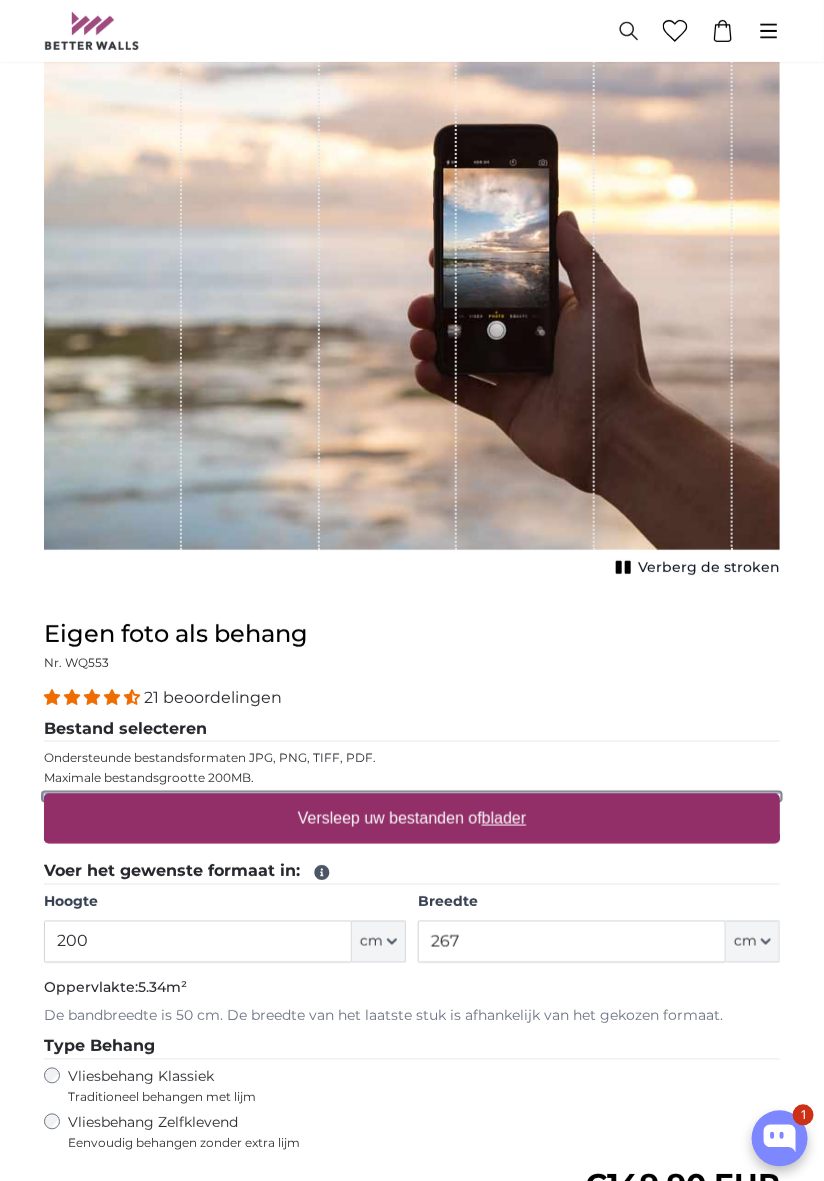 type on "**********" 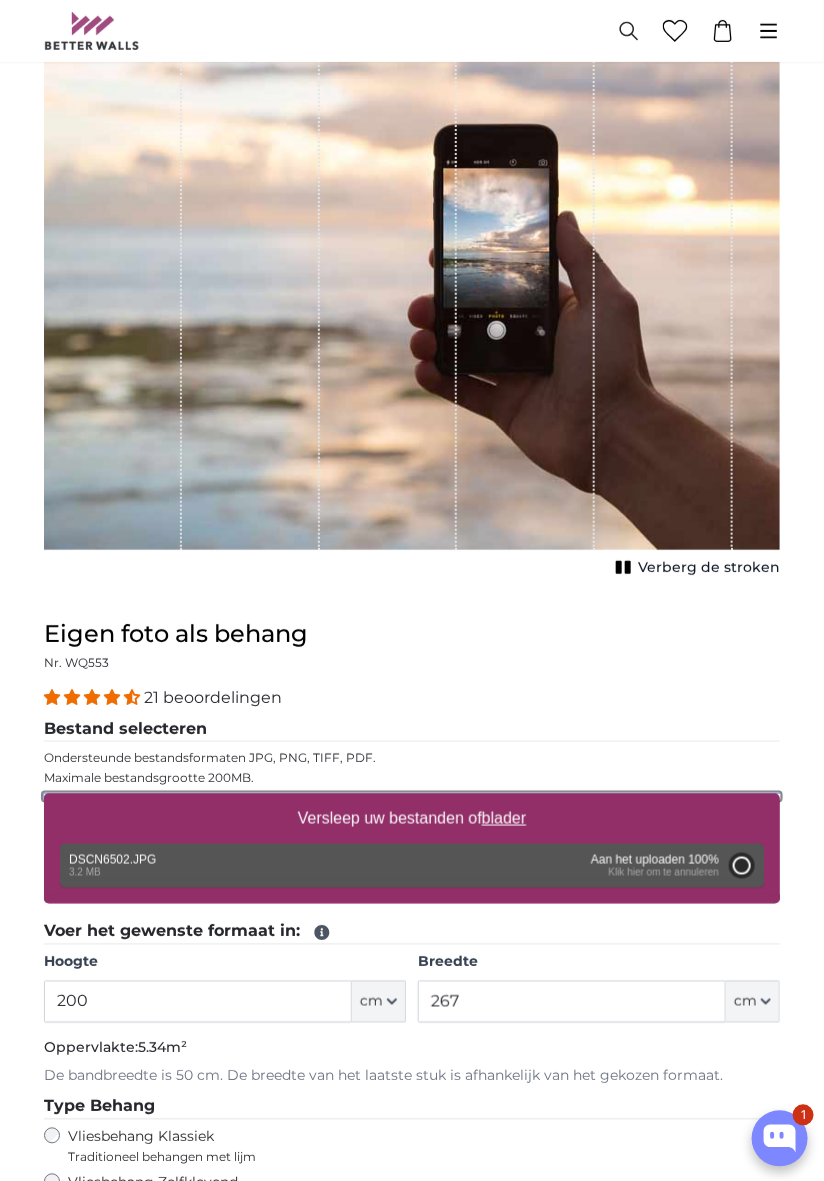 type on "266" 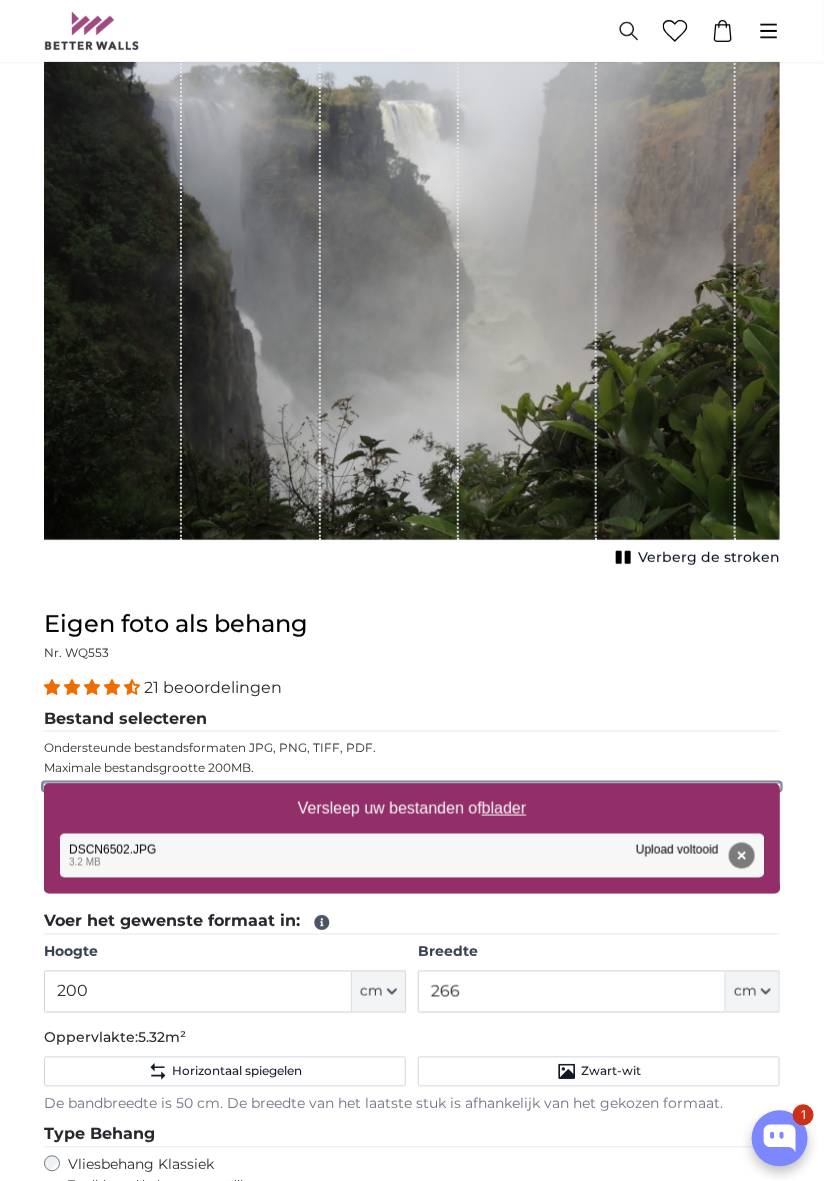 scroll, scrollTop: 177, scrollLeft: 0, axis: vertical 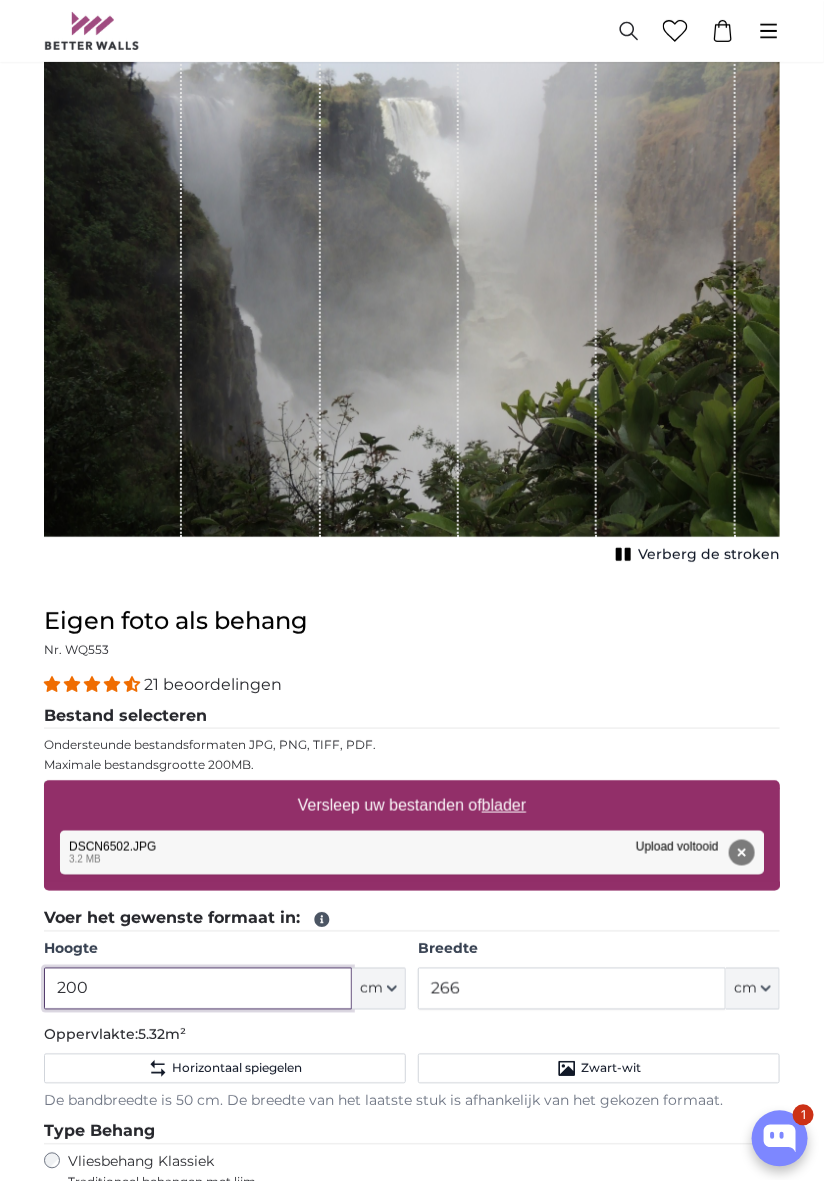 click on "200" at bounding box center (198, 989) 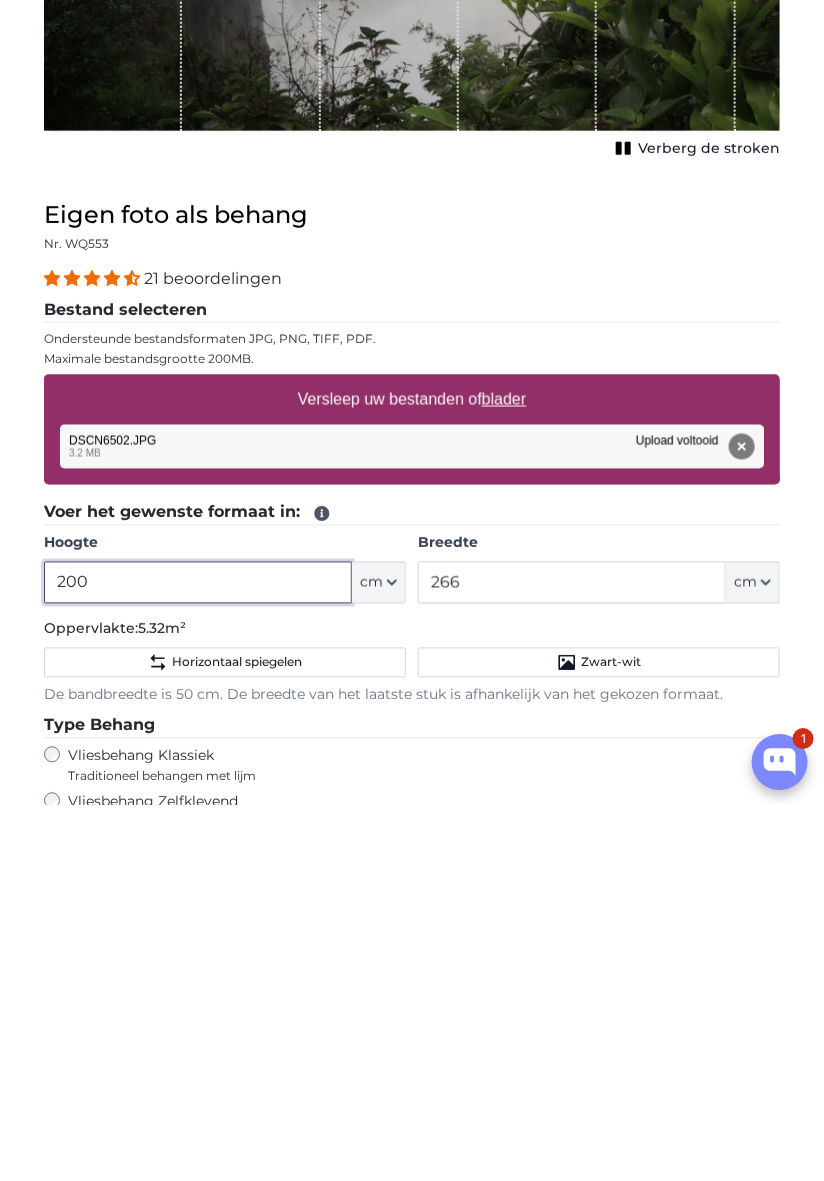 scroll, scrollTop: 363, scrollLeft: 0, axis: vertical 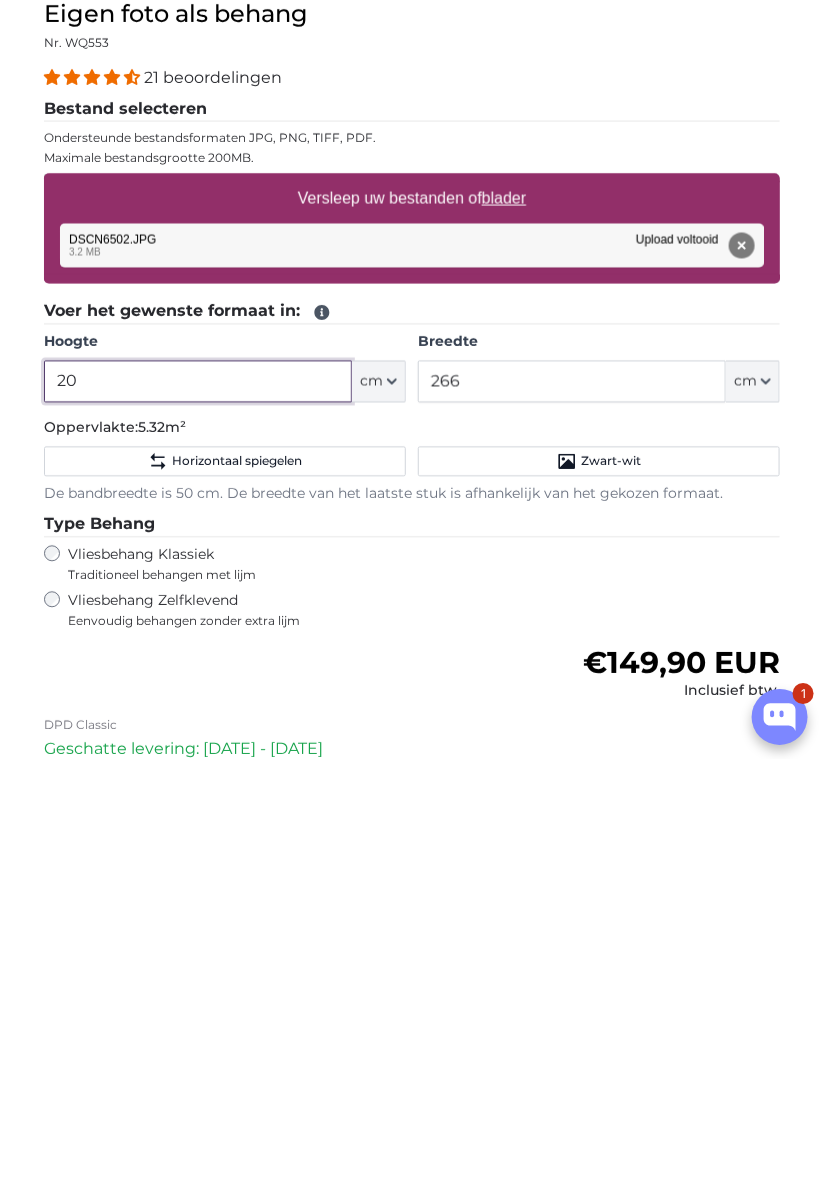 type on "2" 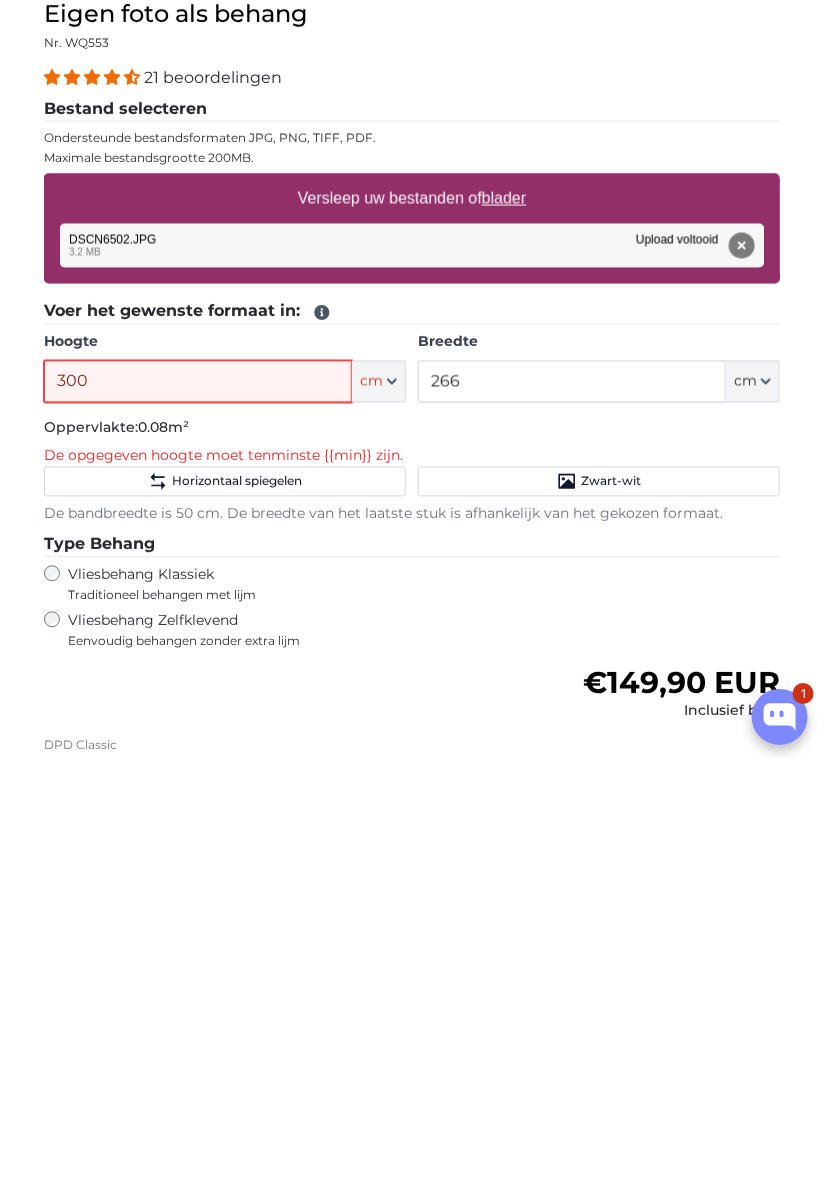 scroll, scrollTop: 367, scrollLeft: 0, axis: vertical 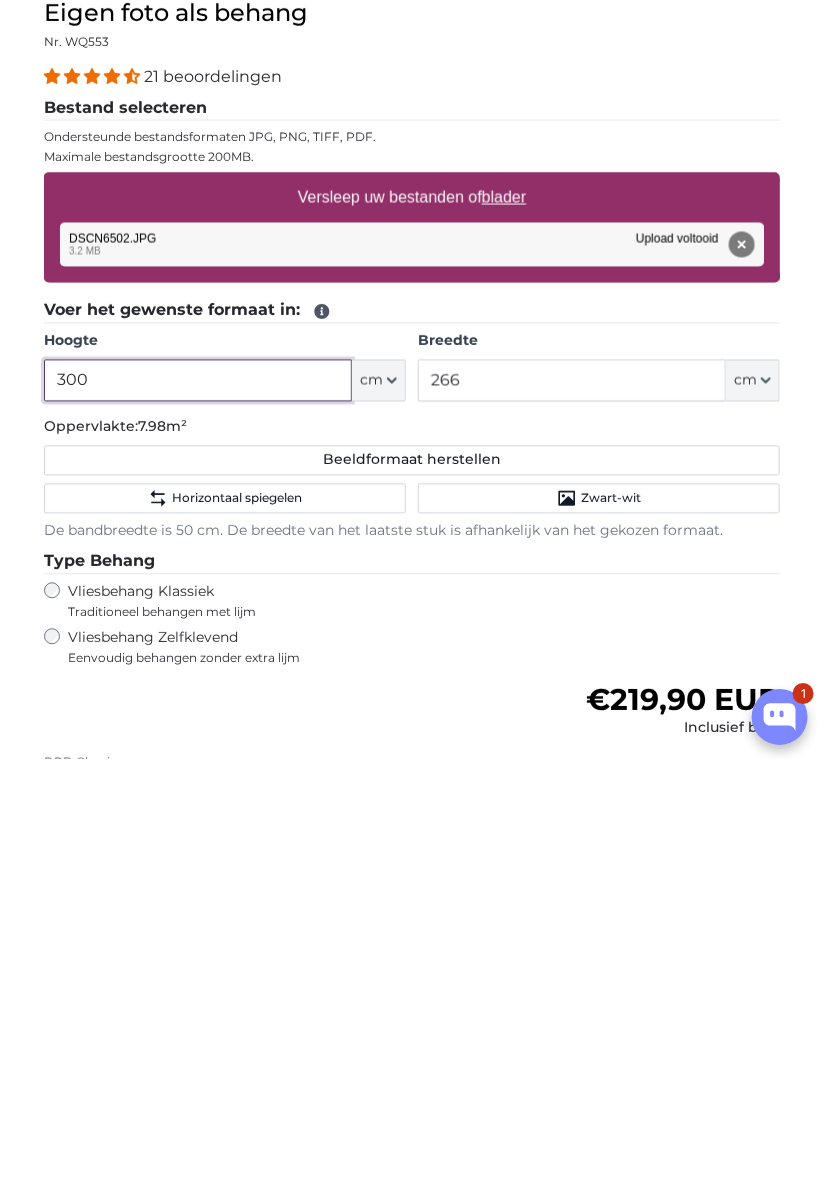 type on "300" 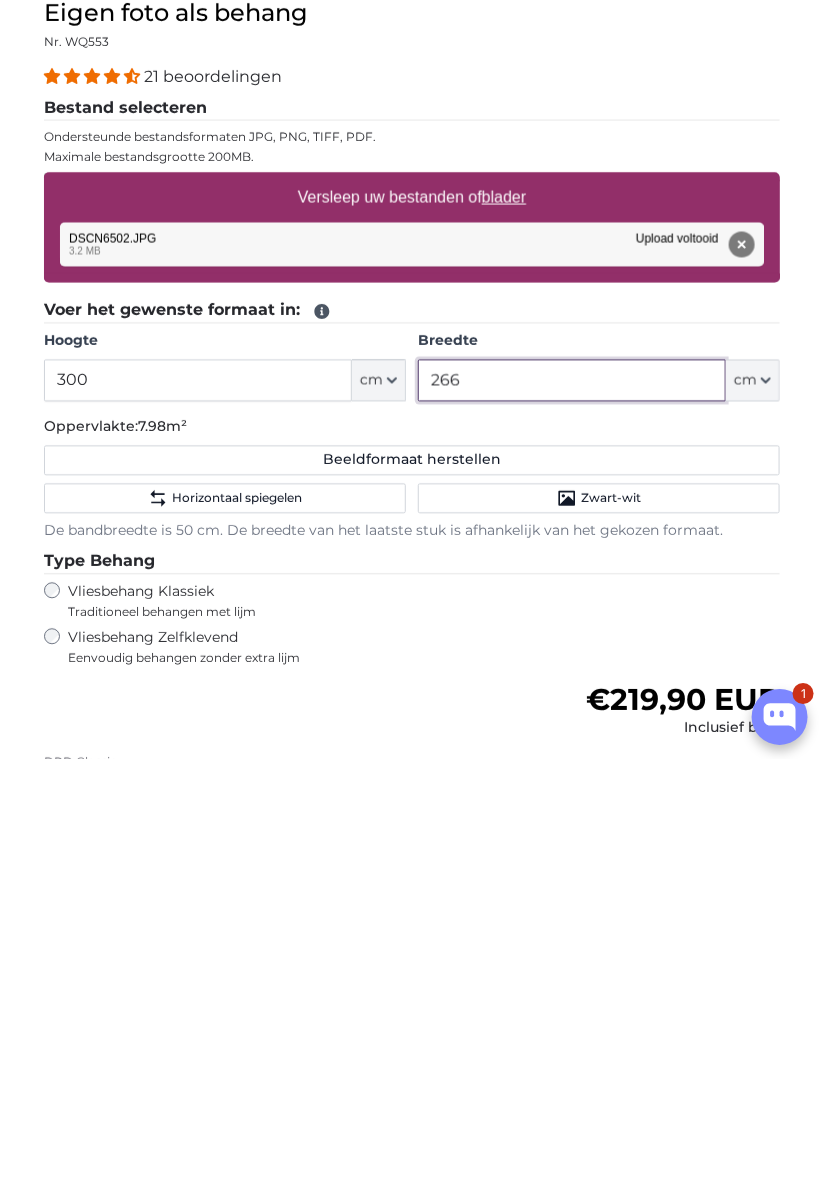 click on "266" at bounding box center [572, 802] 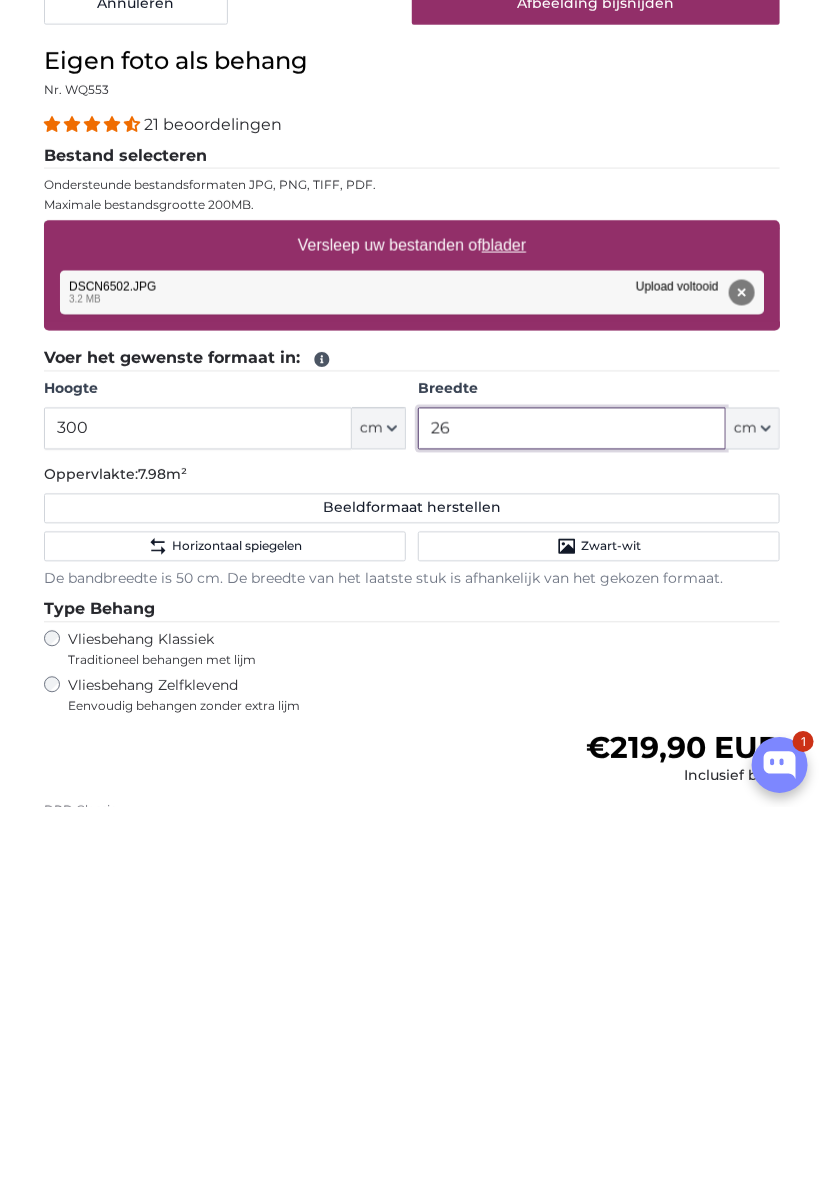 type on "2" 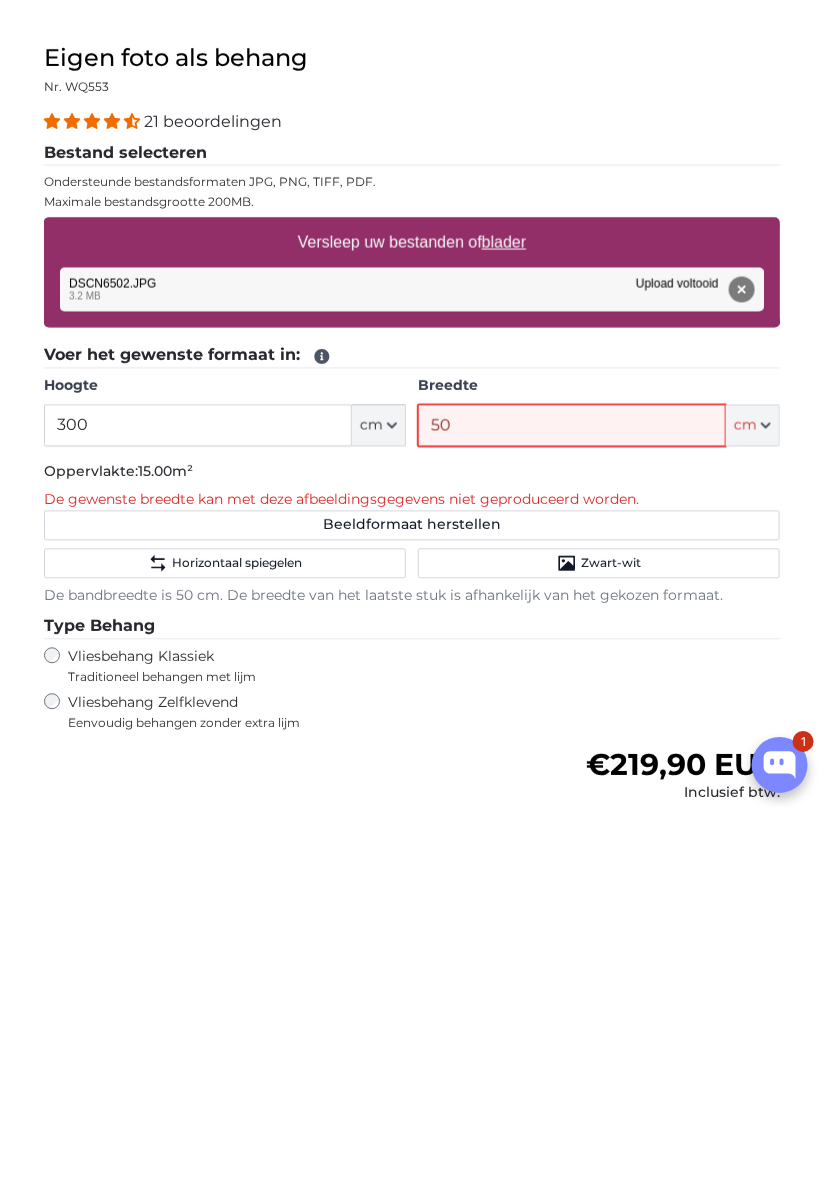 type on "5" 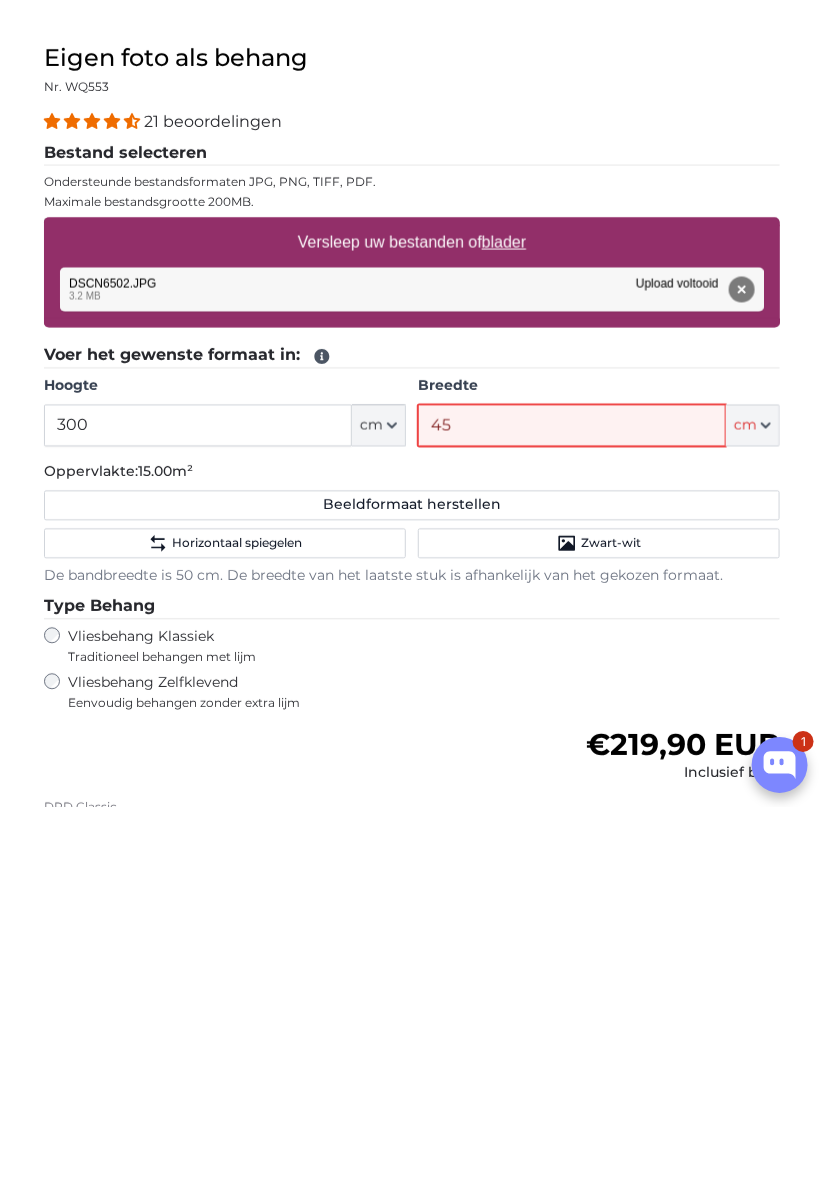 type on "450" 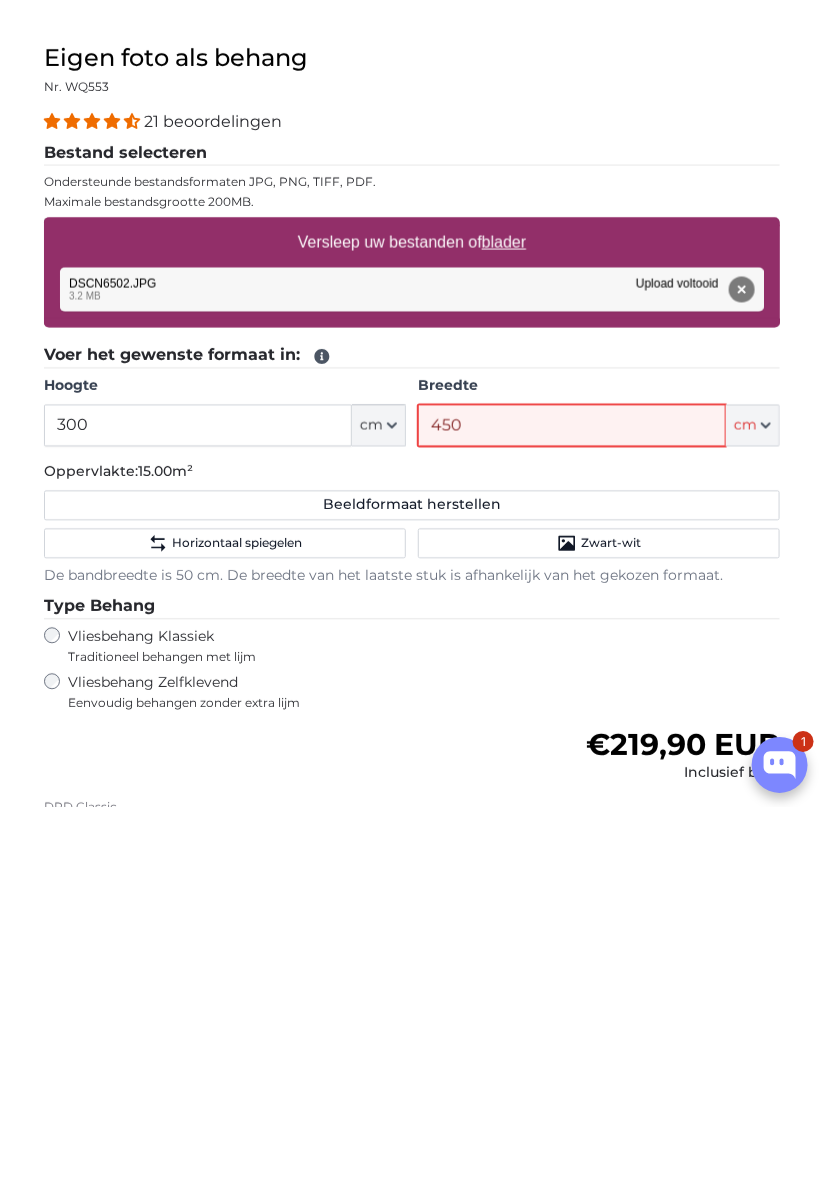type 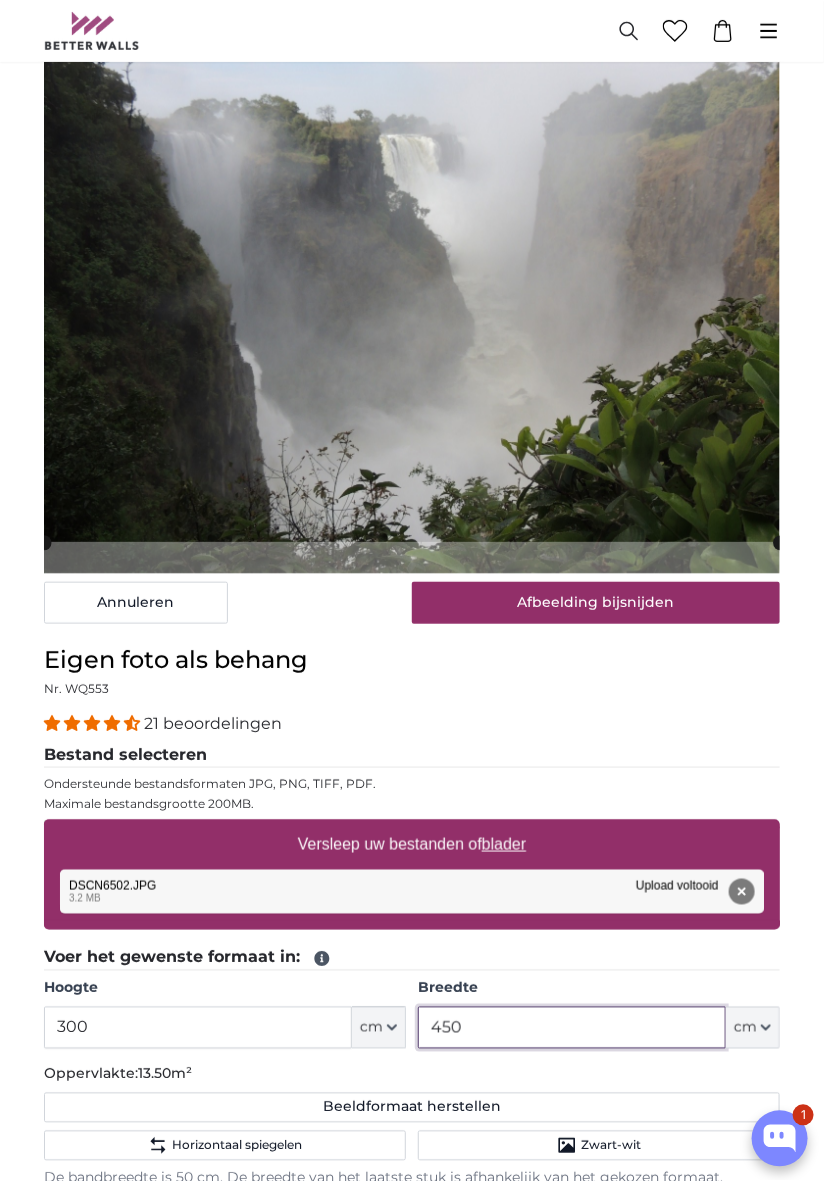 scroll, scrollTop: 136, scrollLeft: 0, axis: vertical 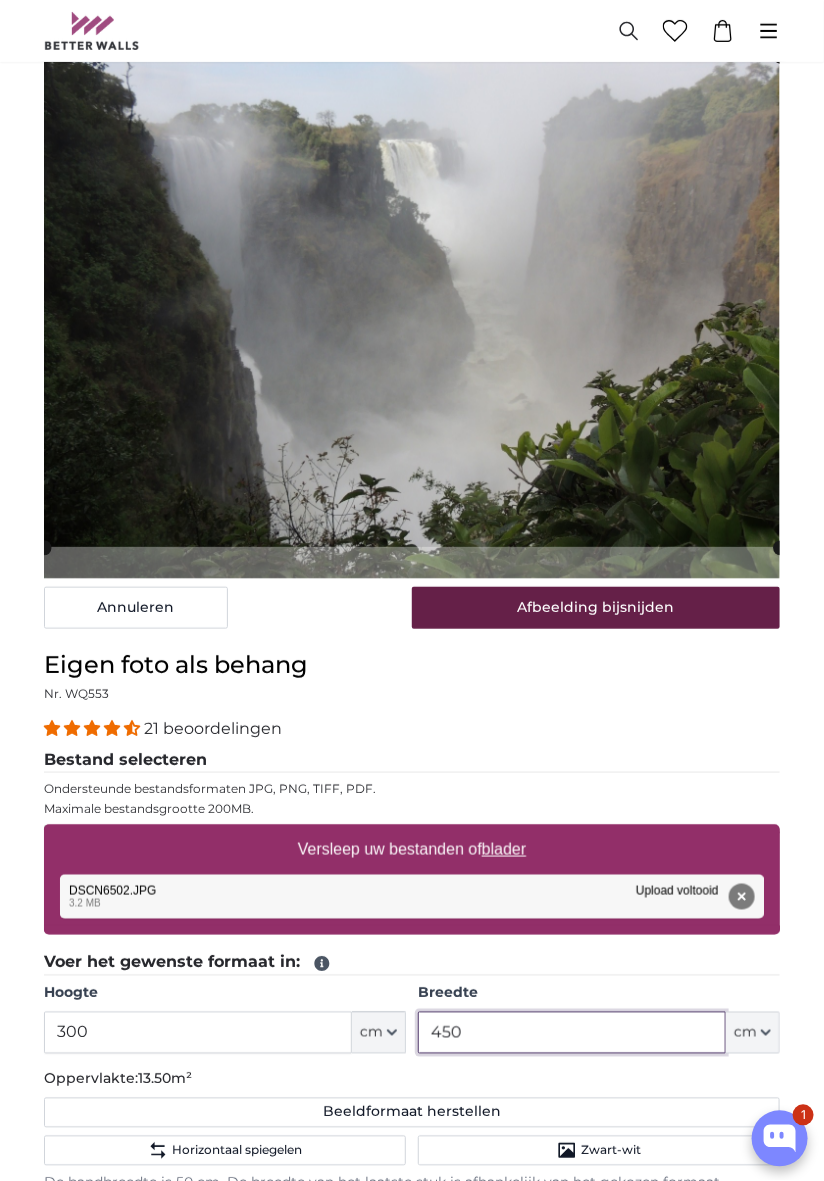 type on "450" 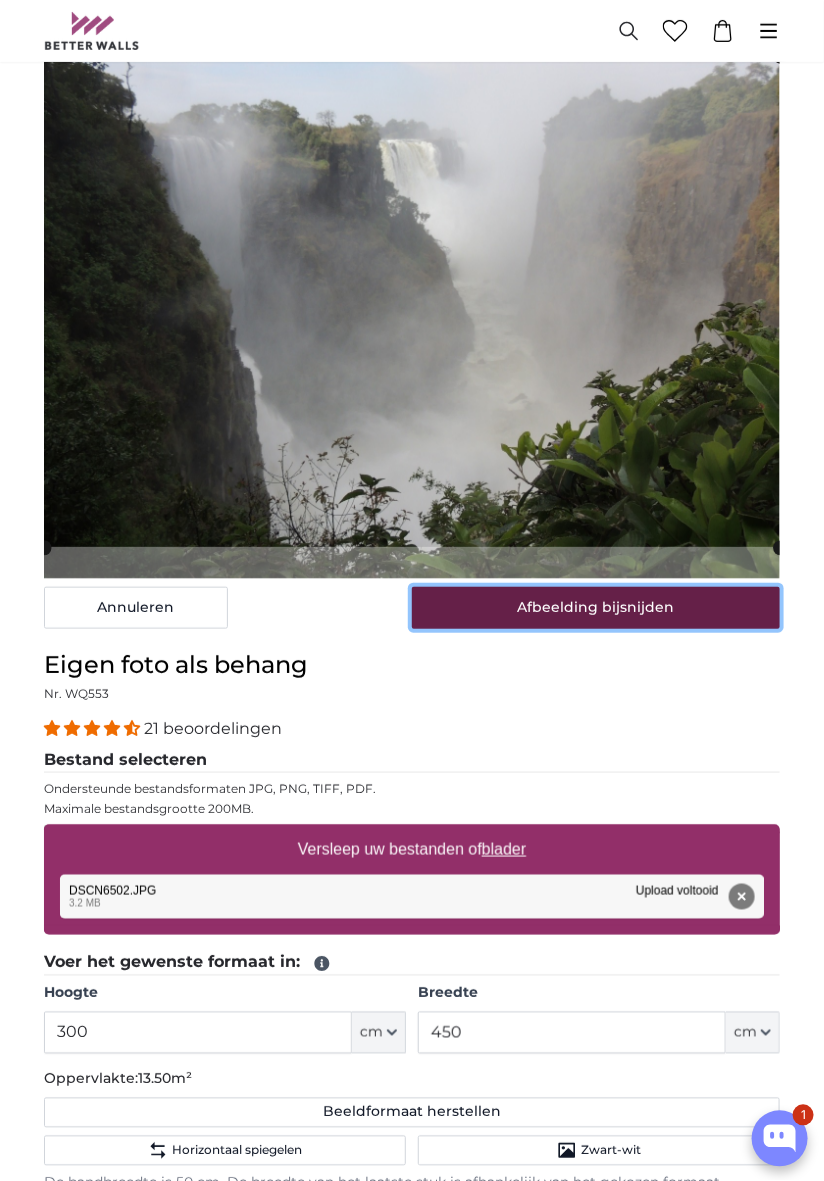 click on "Afbeelding bijsnijden" at bounding box center [596, 608] 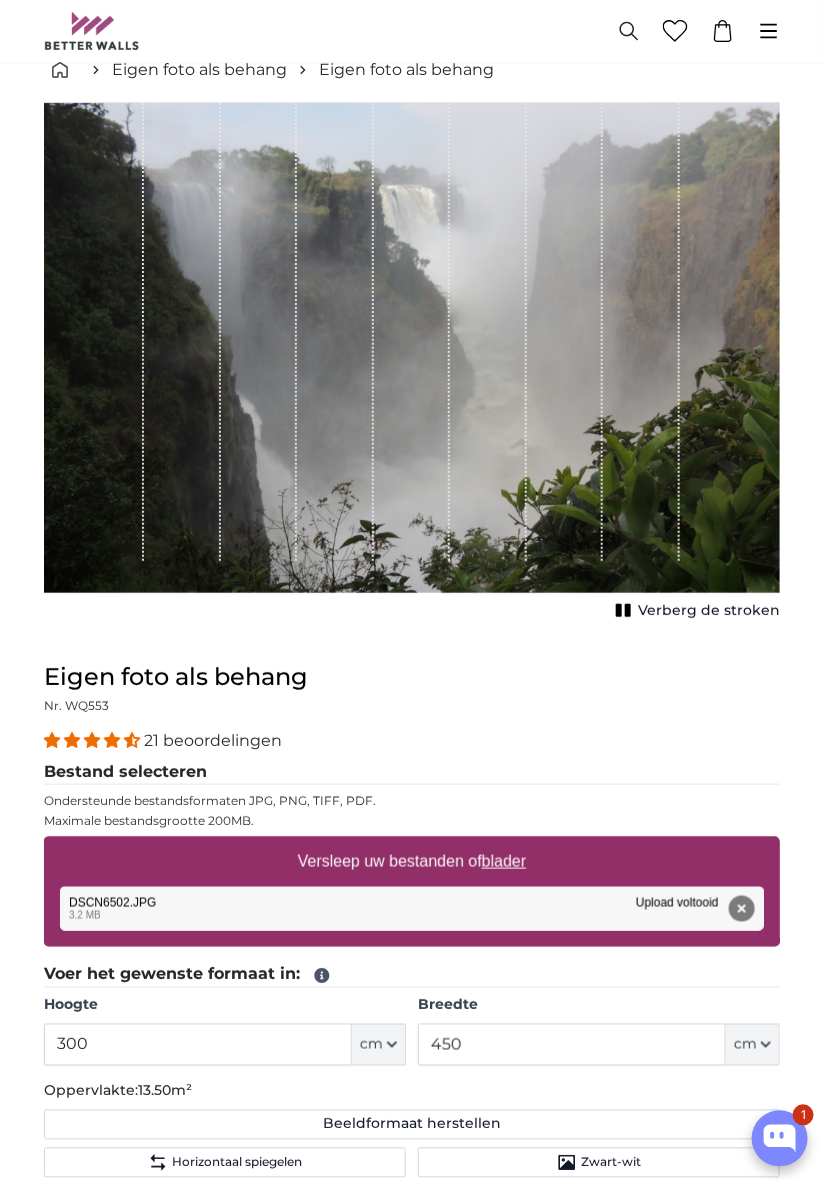 scroll, scrollTop: 0, scrollLeft: 0, axis: both 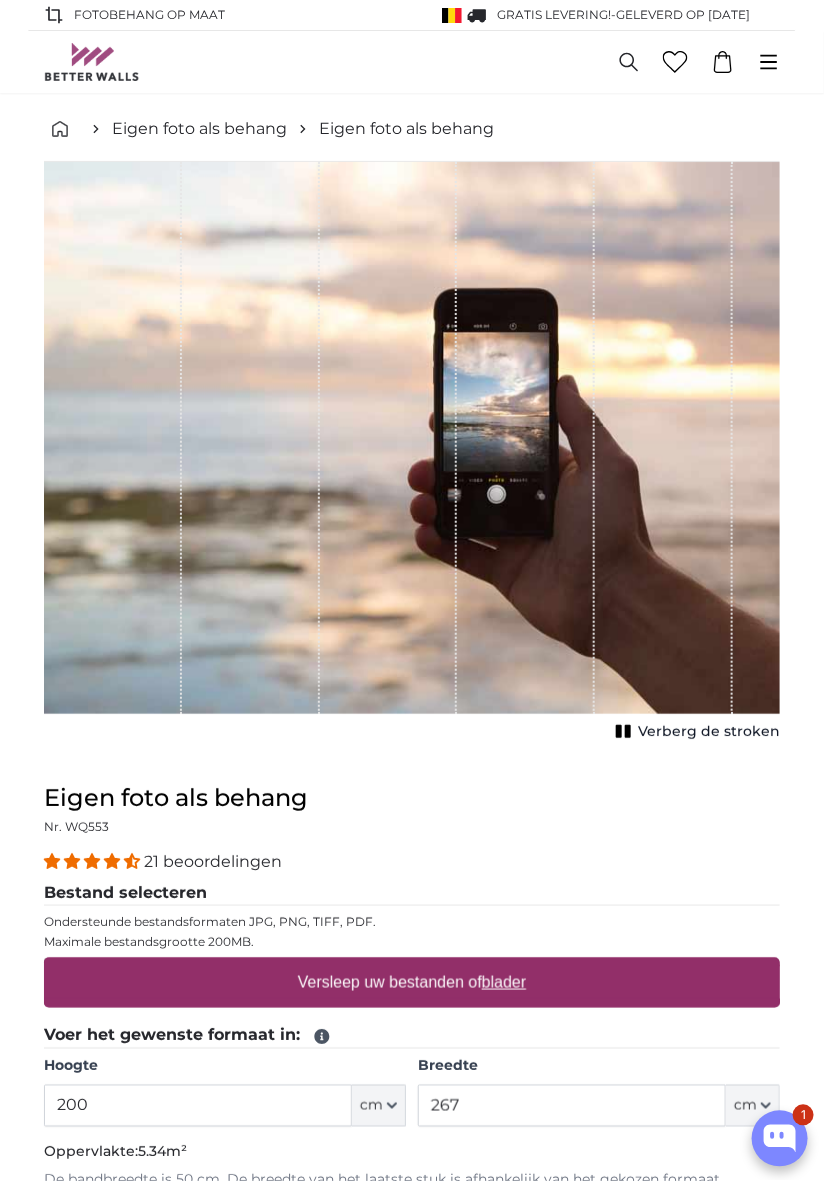 click on "Versleep uw bestanden of  blader" at bounding box center (412, 983) 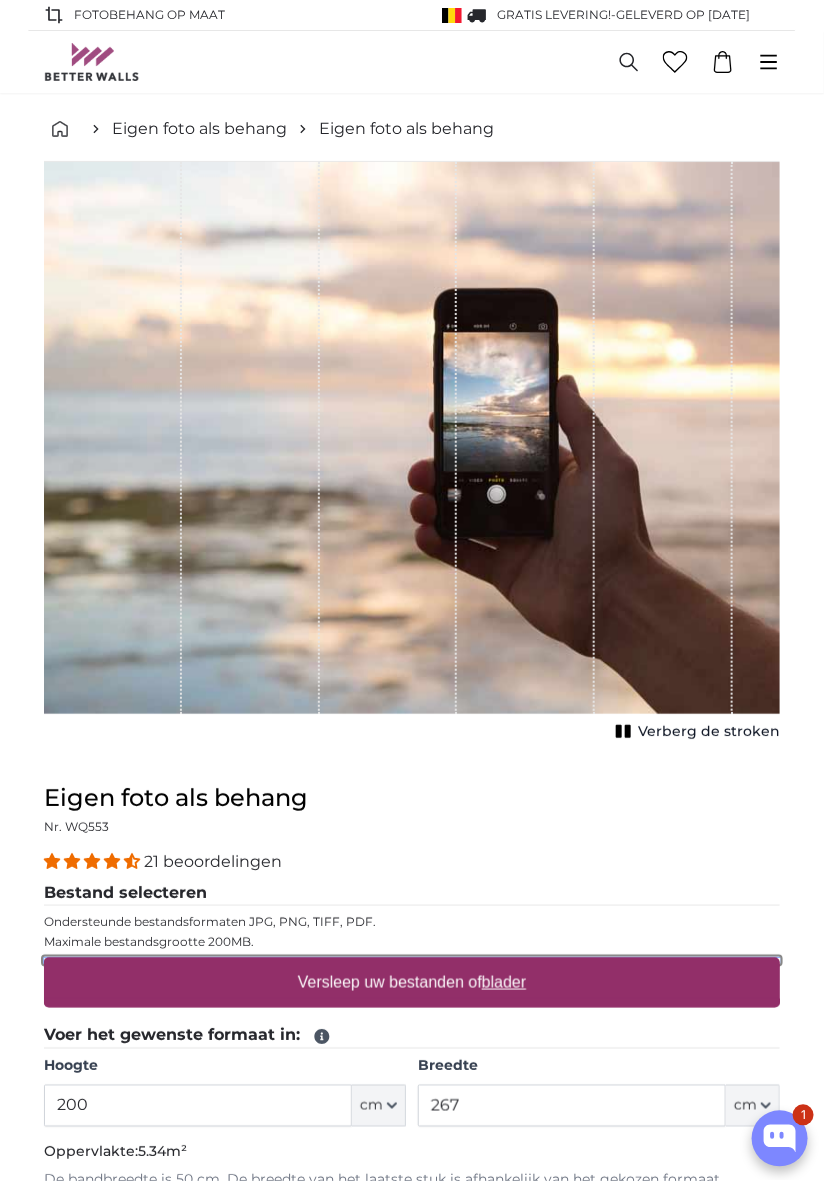 click on "Versleep uw bestanden of  blader" at bounding box center [412, 961] 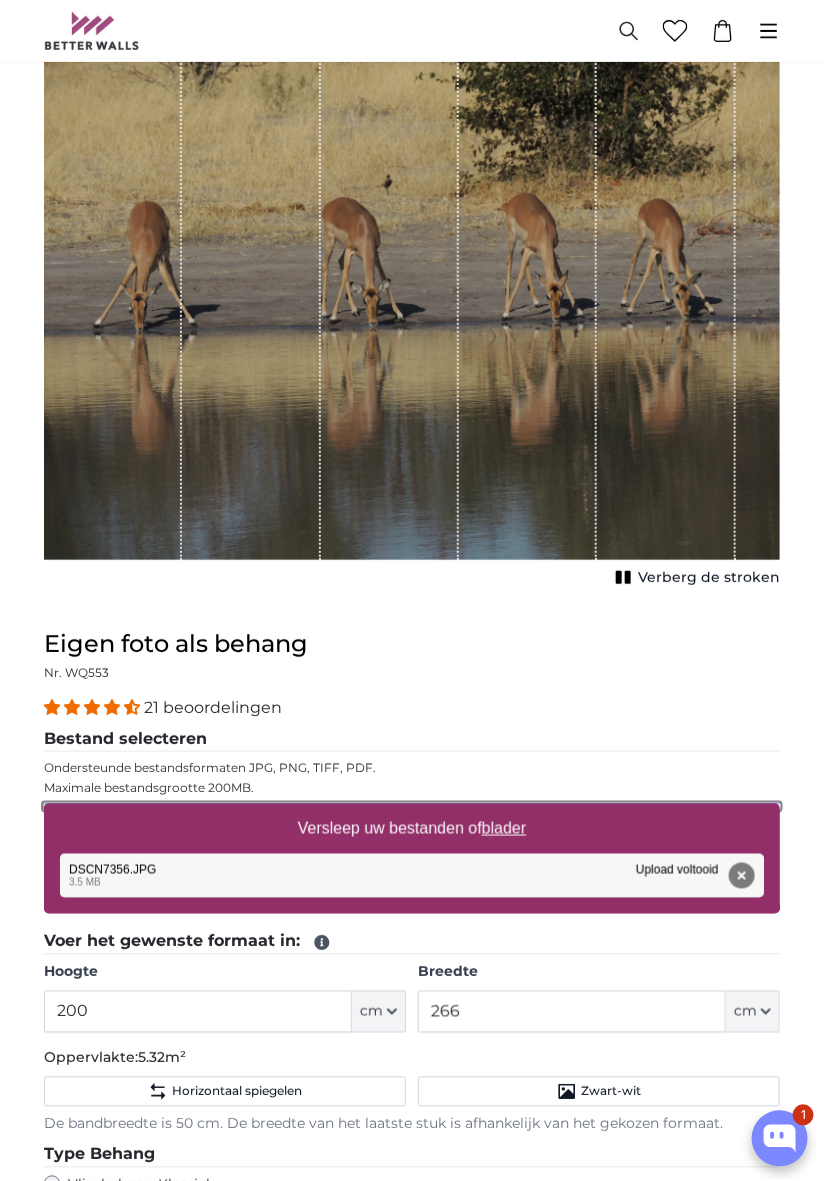 scroll, scrollTop: 159, scrollLeft: 0, axis: vertical 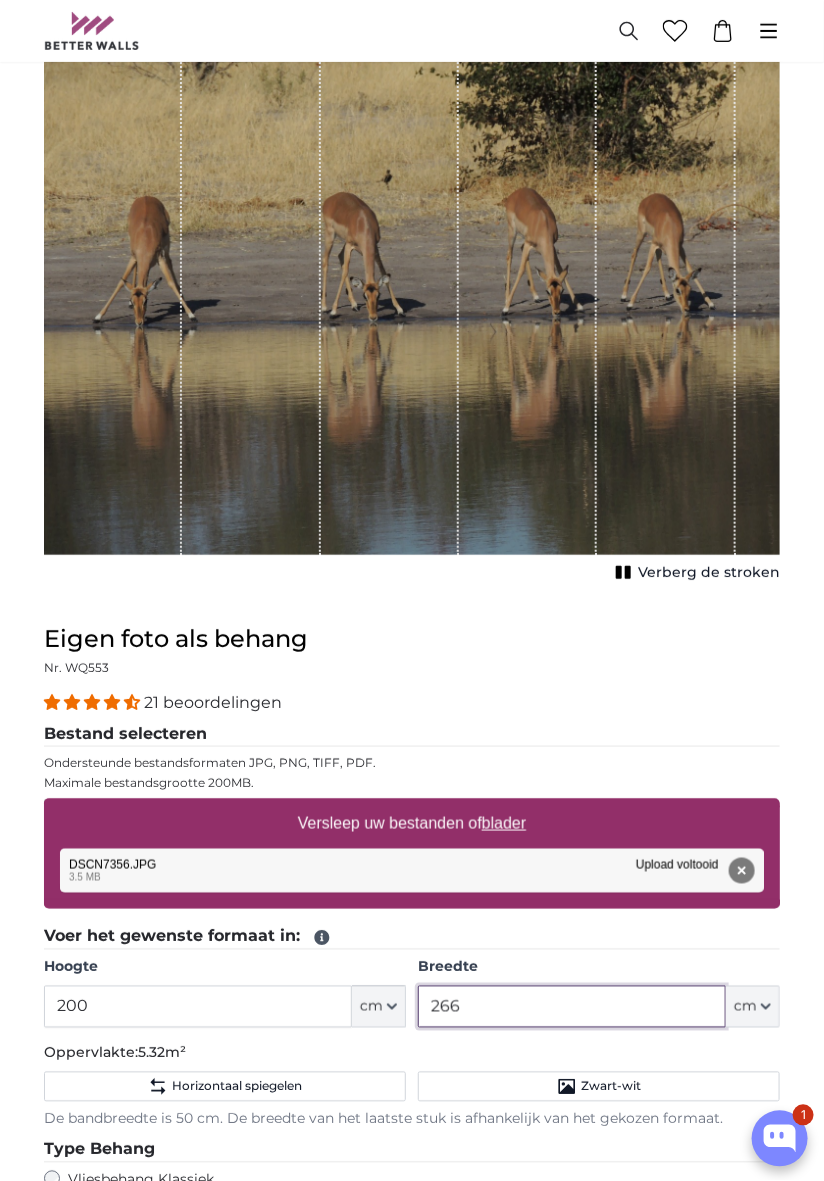 click on "266" at bounding box center [572, 1007] 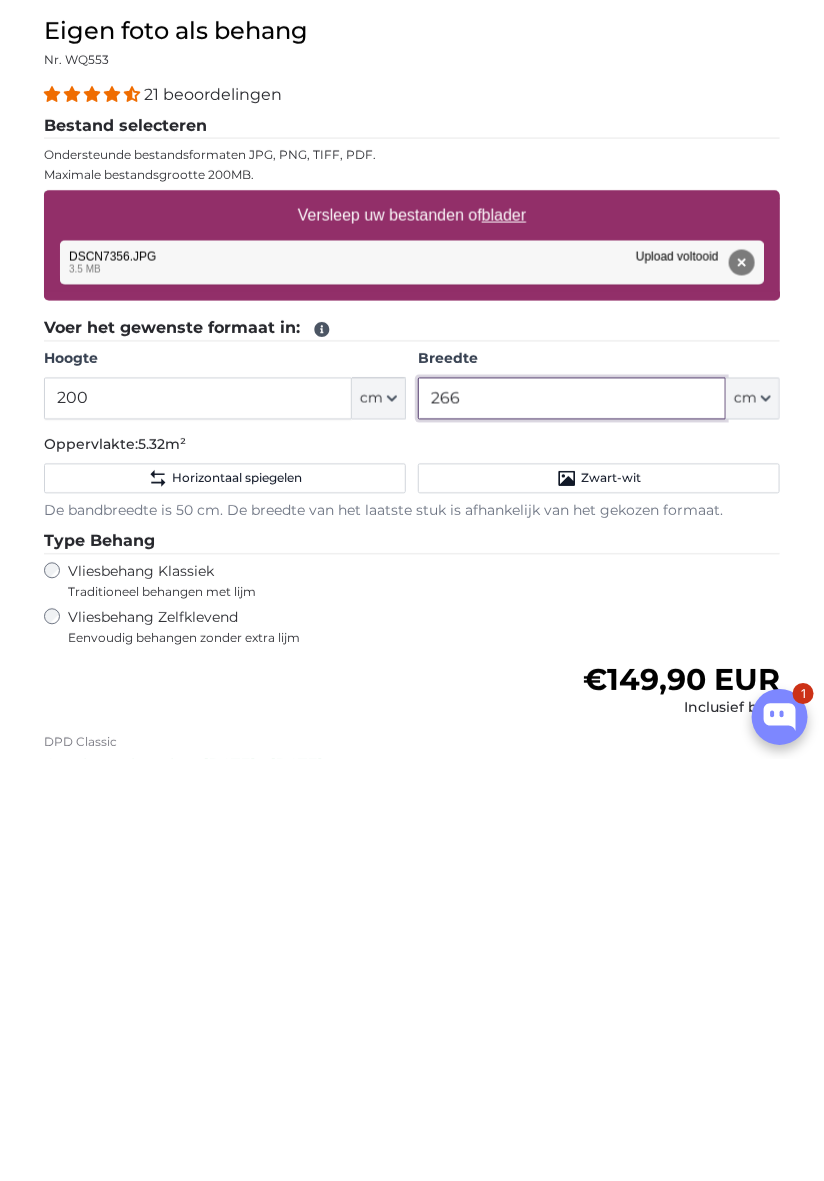 scroll, scrollTop: 363, scrollLeft: 0, axis: vertical 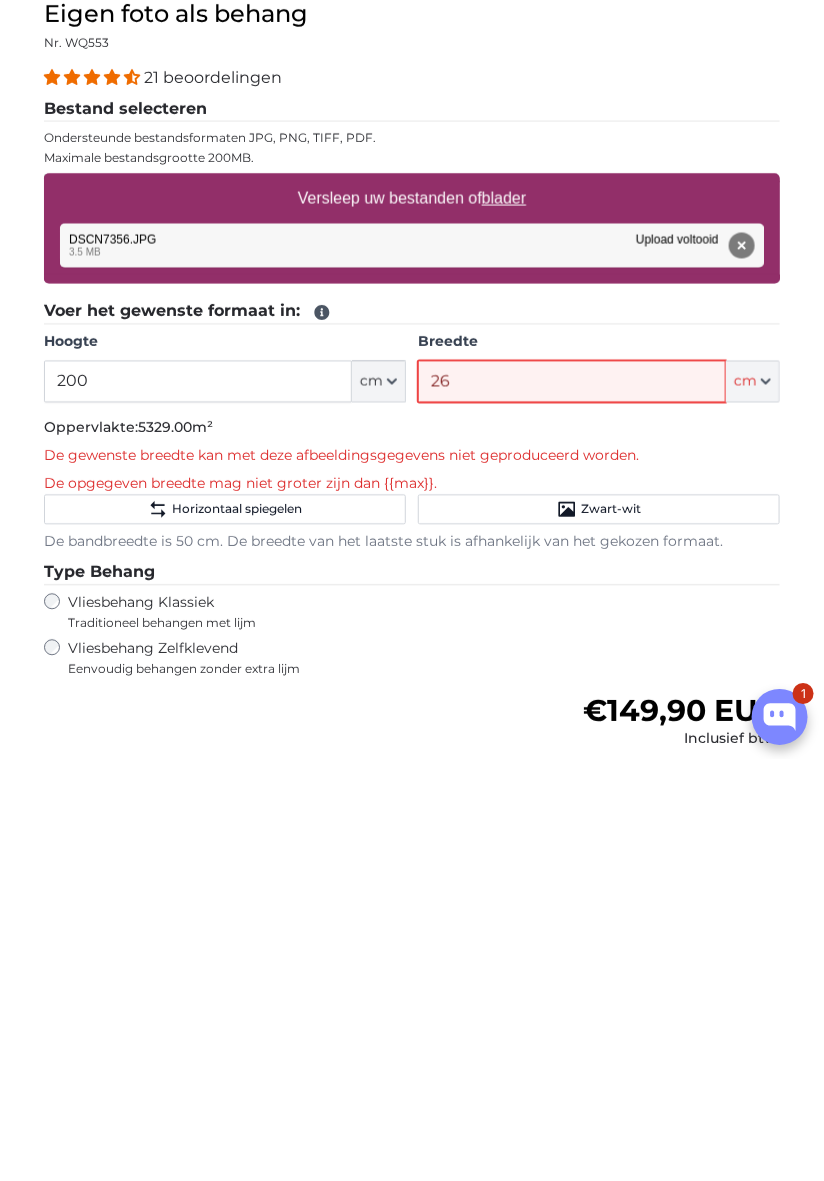 type on "2" 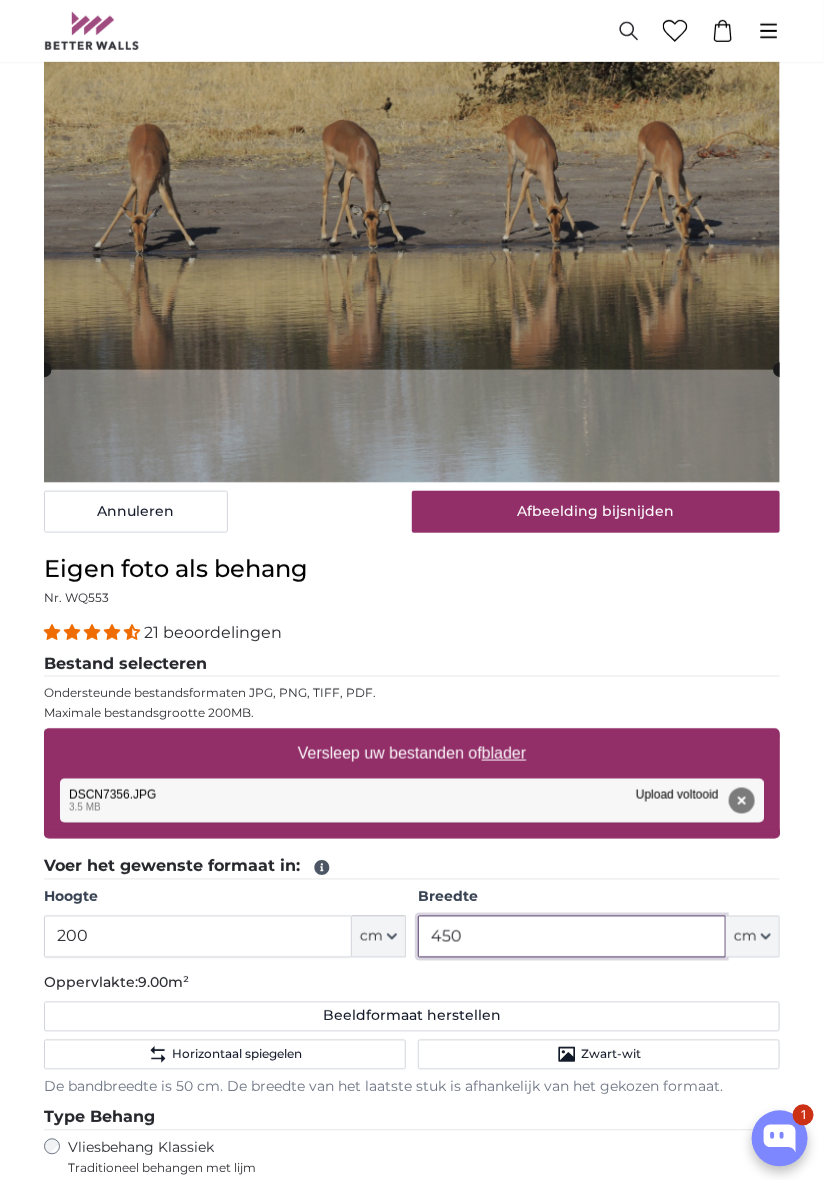 scroll, scrollTop: 231, scrollLeft: 0, axis: vertical 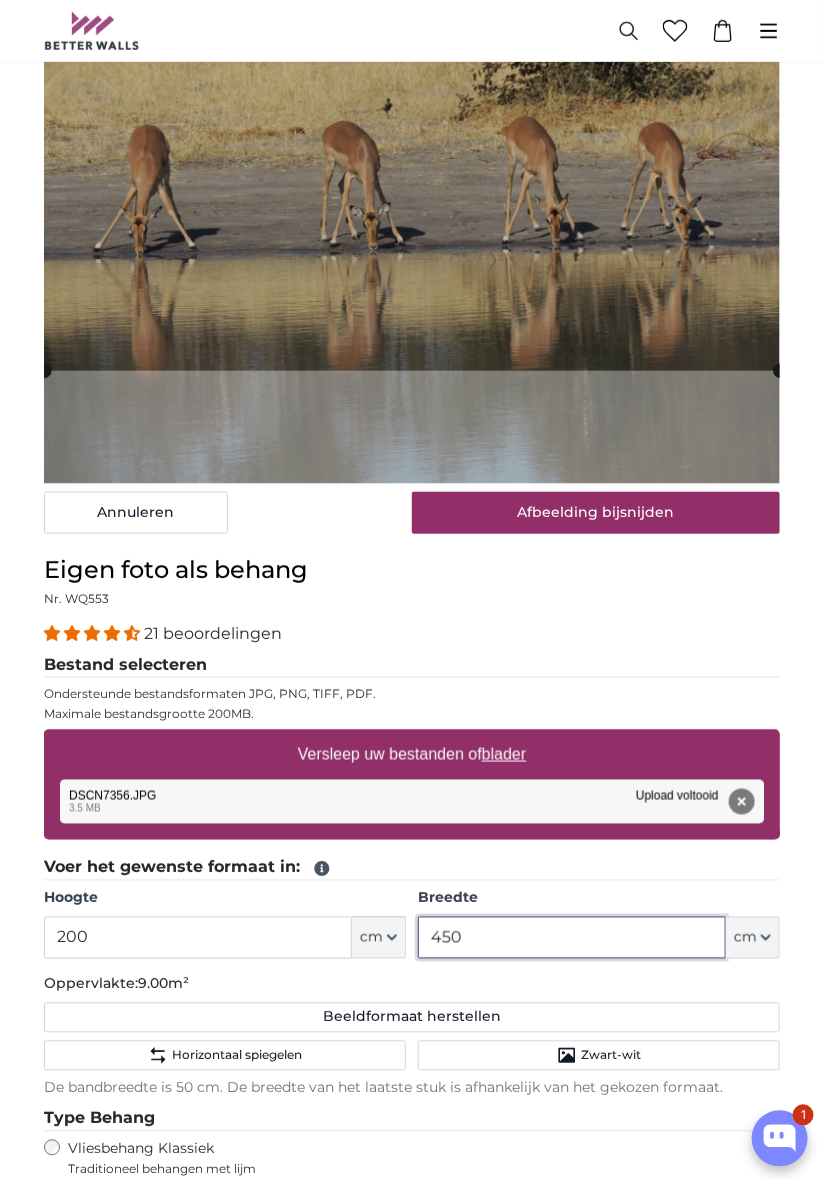 type on "450" 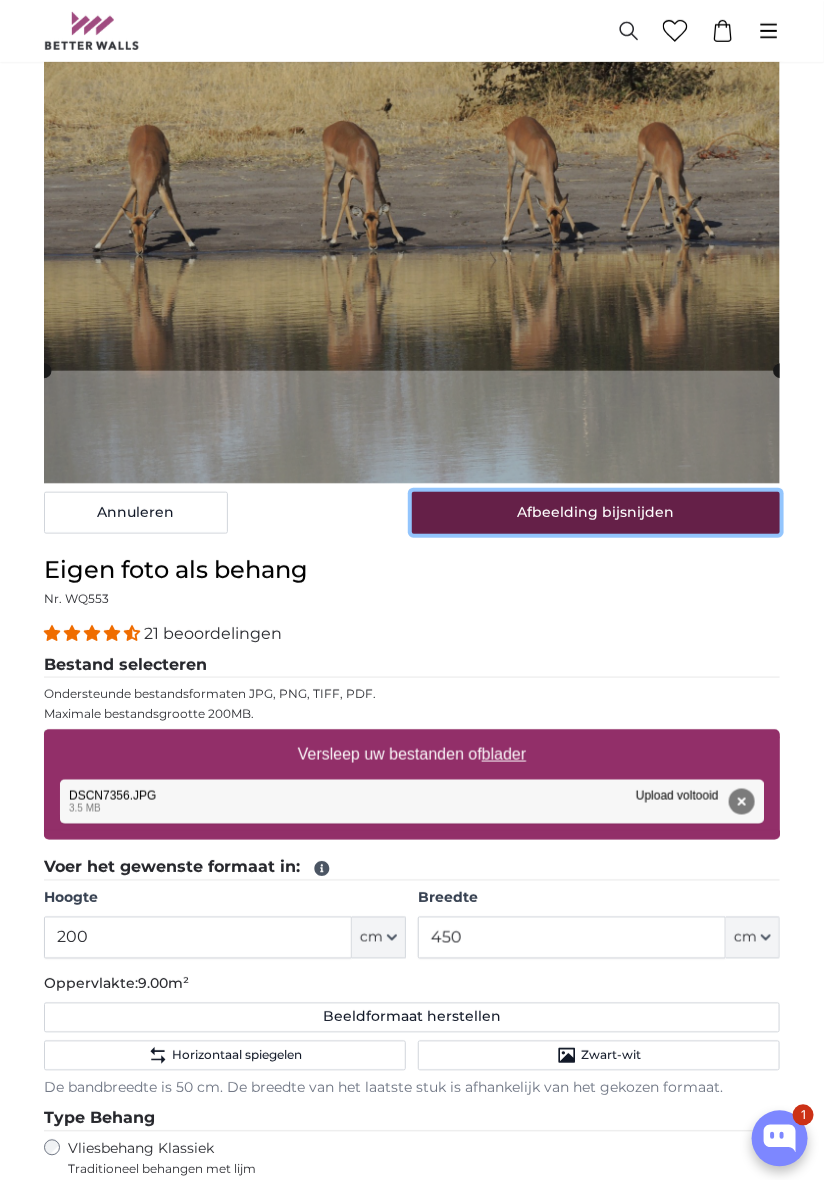 click on "Afbeelding bijsnijden" at bounding box center (596, 513) 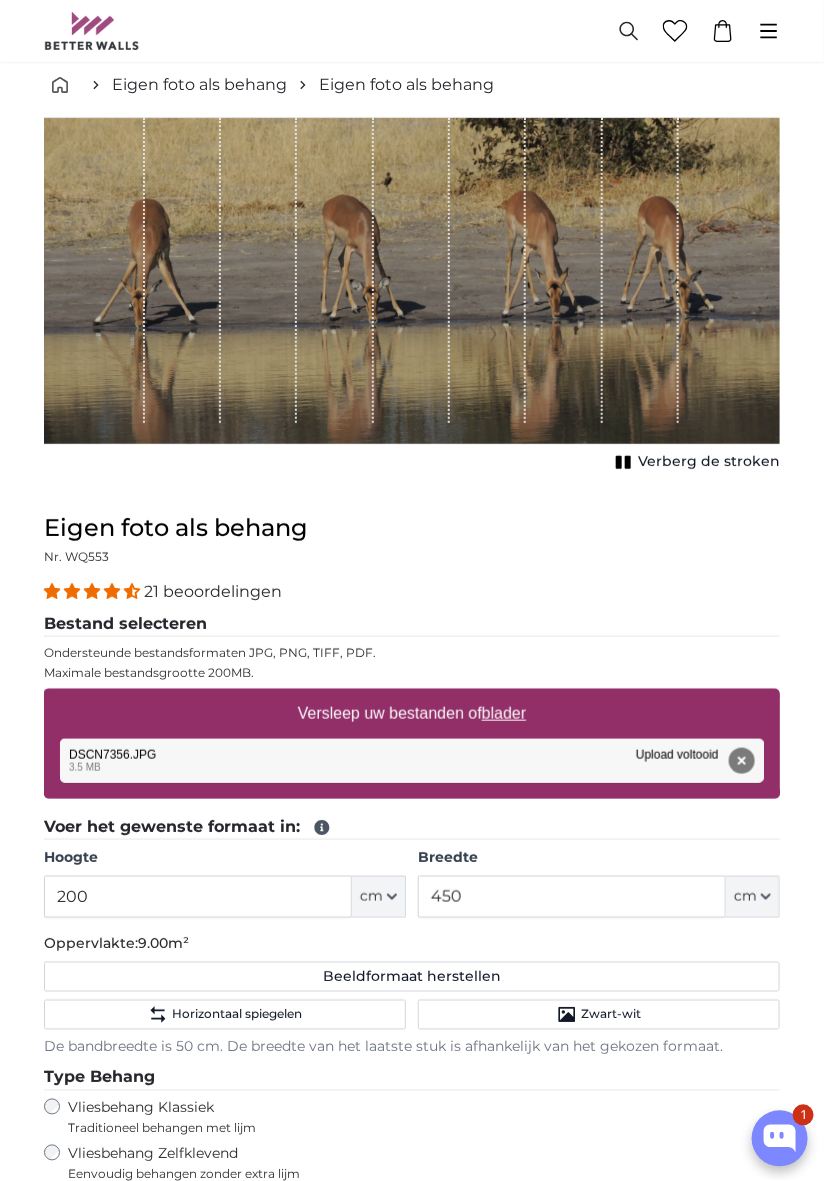 scroll, scrollTop: 0, scrollLeft: 0, axis: both 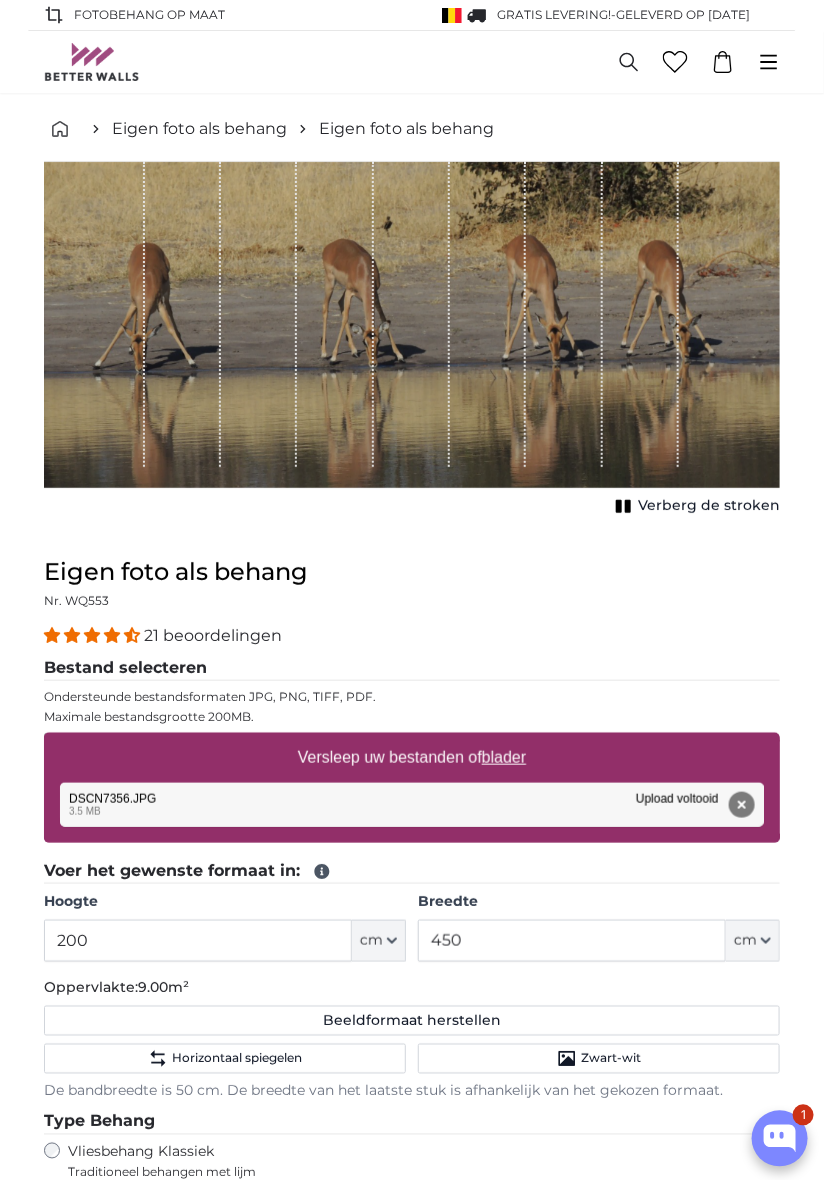 click on "Verberg de stroken" at bounding box center (695, 506) 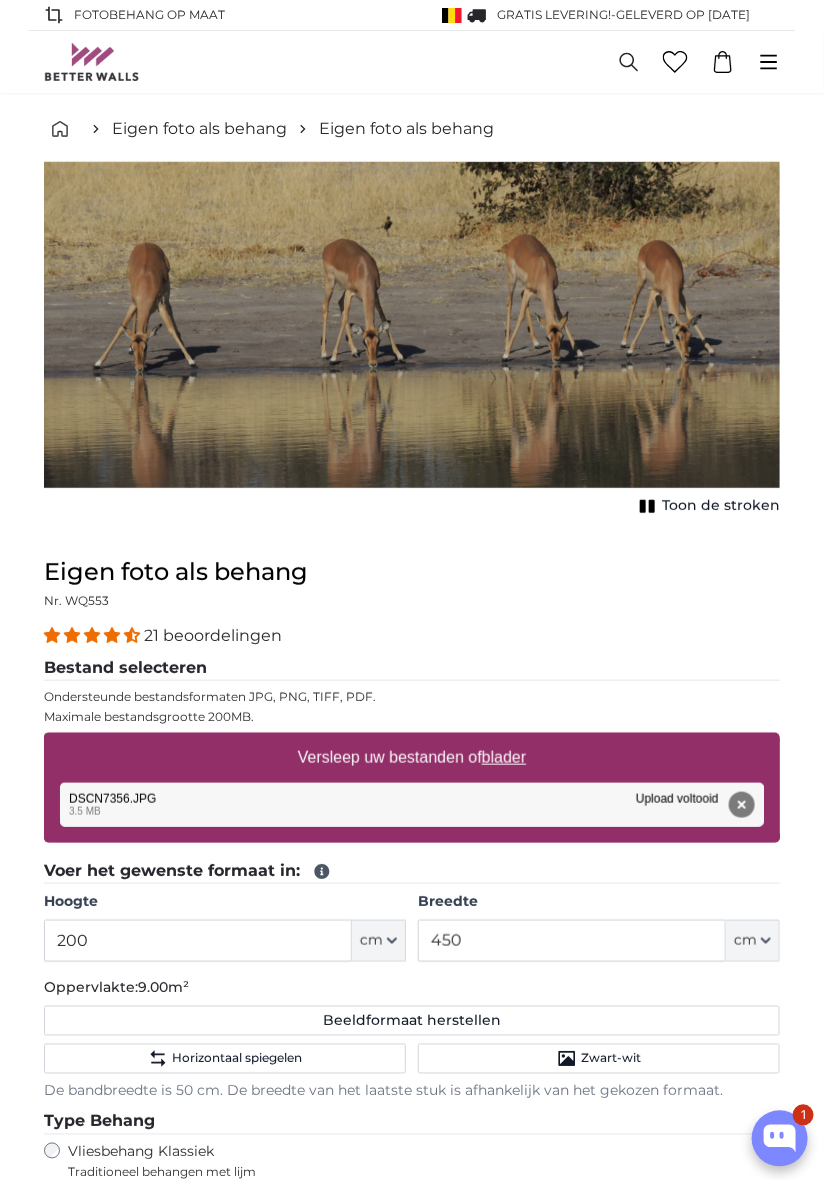 click on "Toon de stroken" at bounding box center (707, 506) 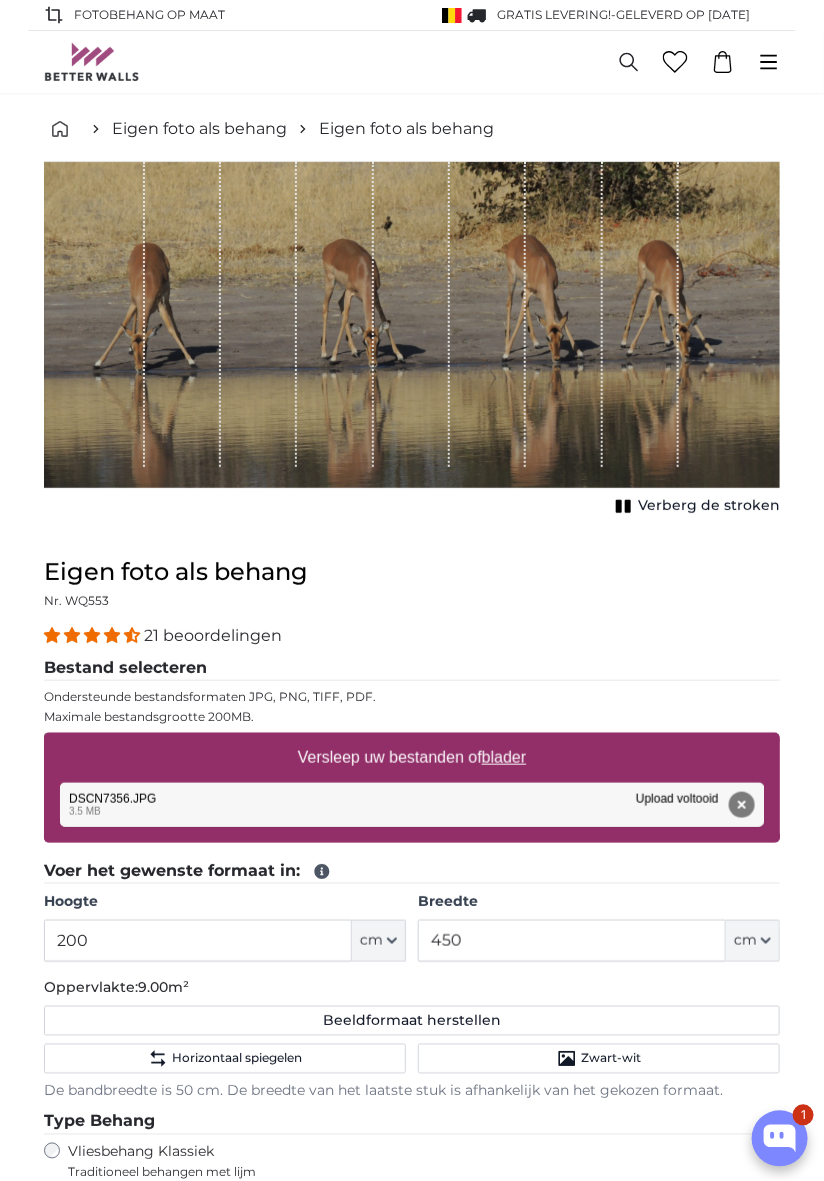 click at bounding box center (641, 314) 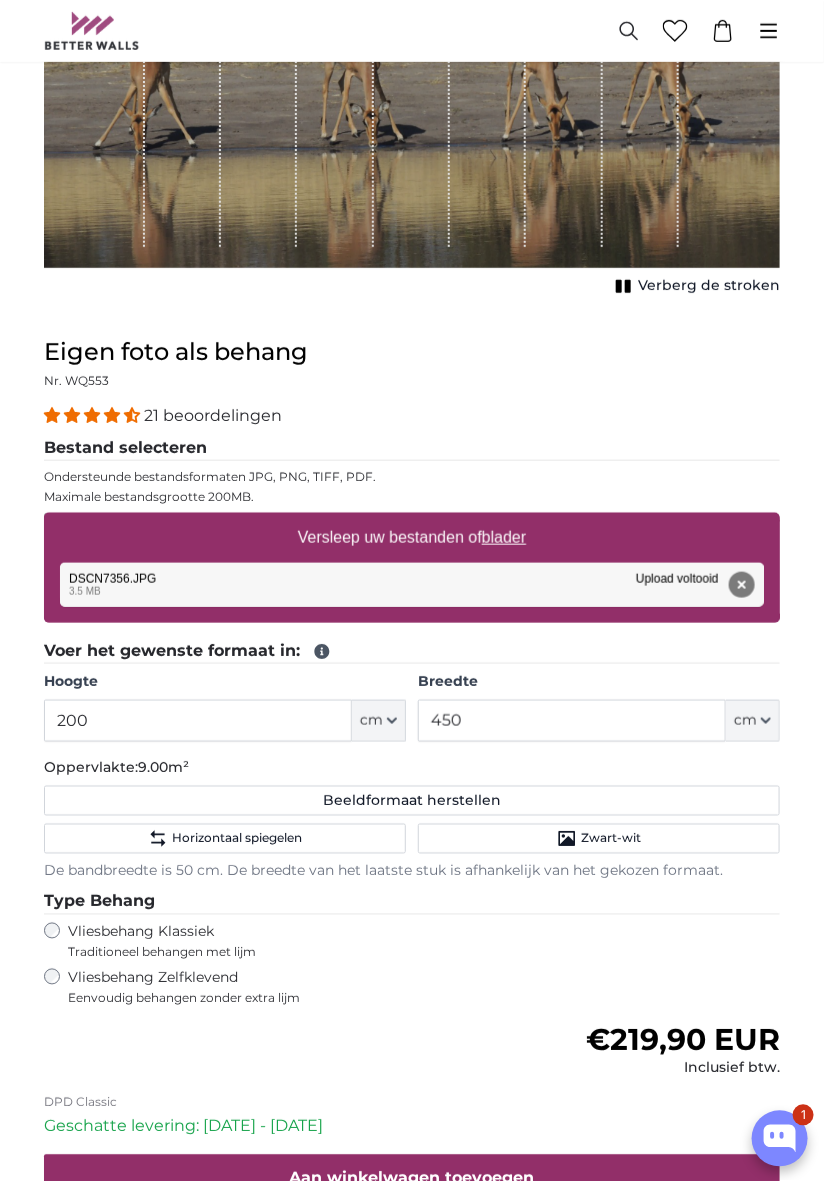 scroll, scrollTop: 222, scrollLeft: 0, axis: vertical 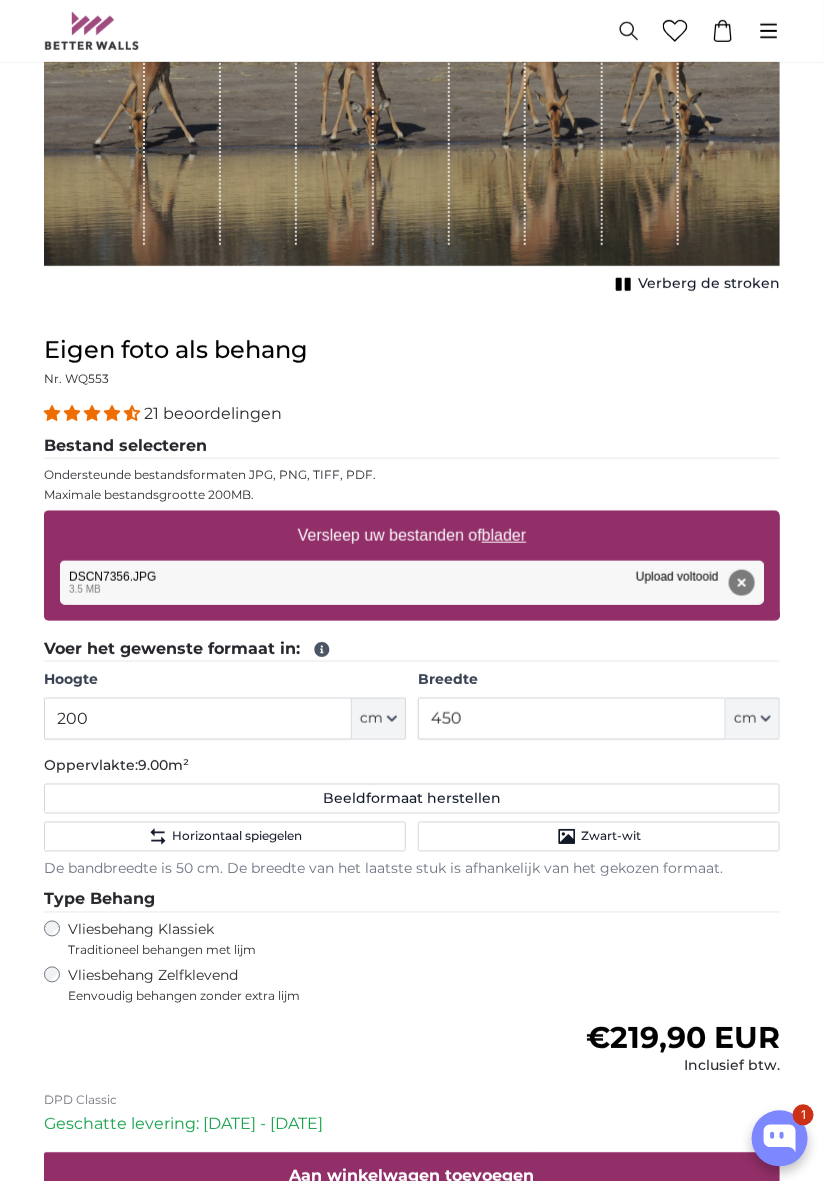 click on "Vliesbehang Zelfklevend
Eenvoudig behangen zonder extra lijm" at bounding box center (269, 986) 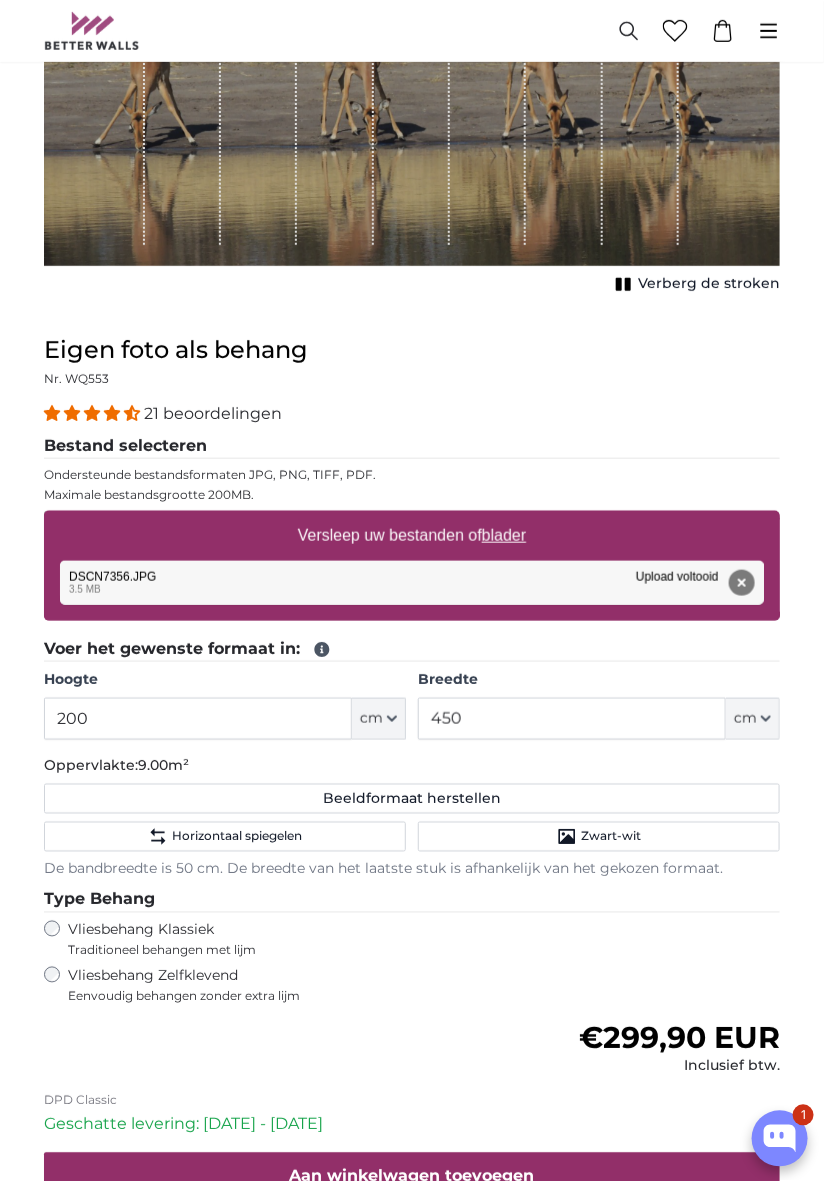 click on "Vliesbehang Klassiek
Traditioneel behangen met lijm" at bounding box center (235, 940) 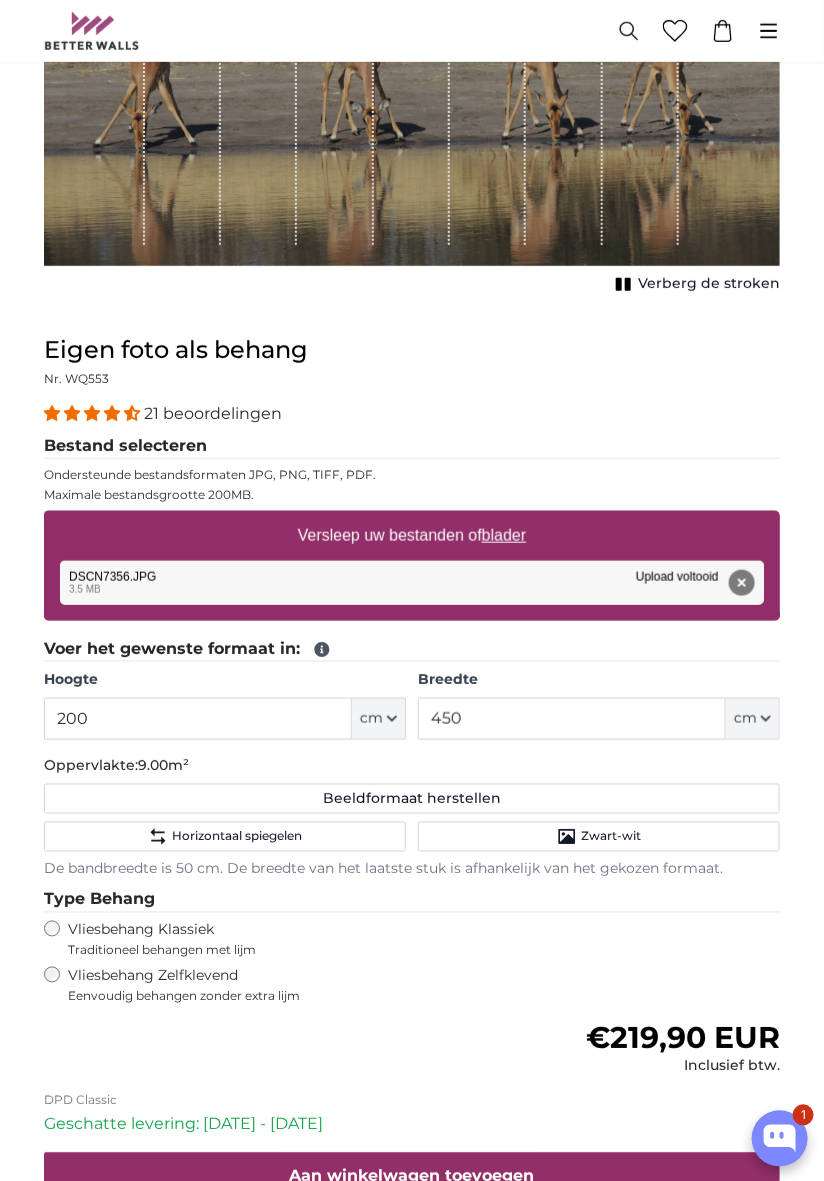 click on "Eenvoudig behangen zonder extra lijm" at bounding box center (269, 997) 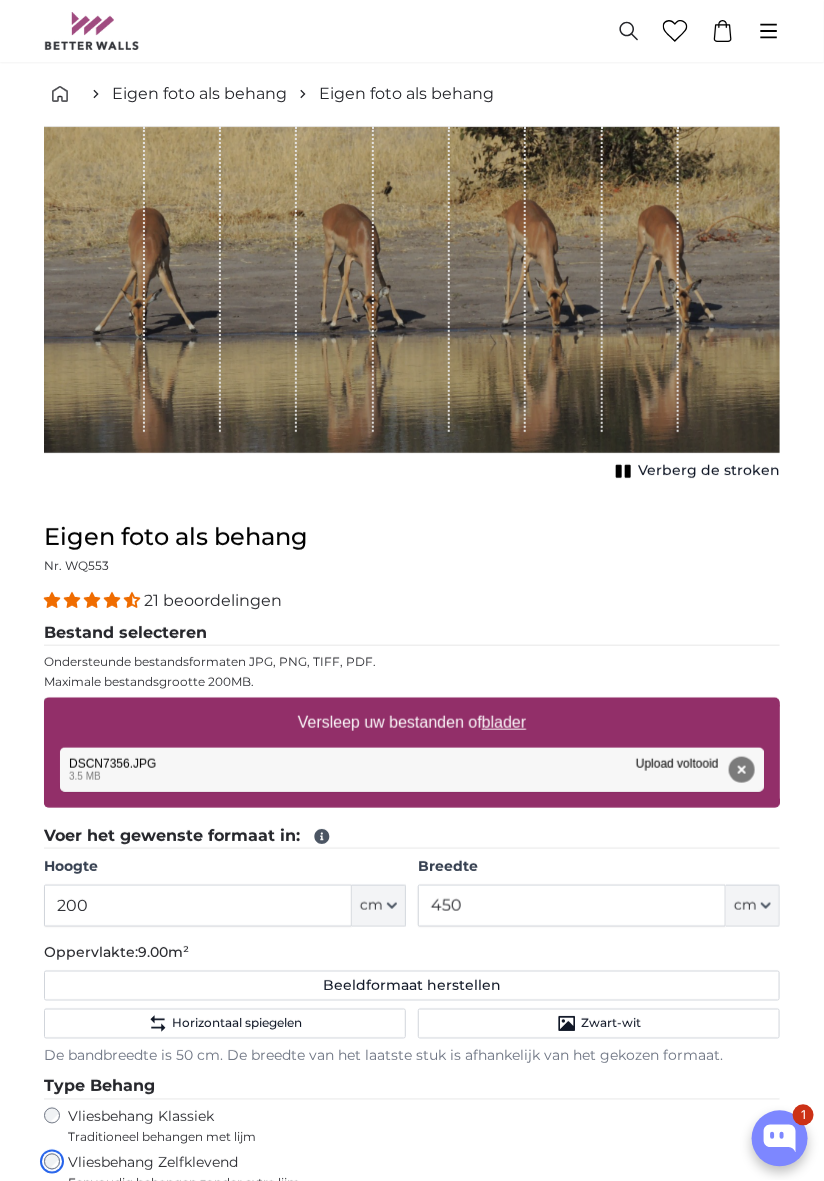 scroll, scrollTop: 0, scrollLeft: 0, axis: both 